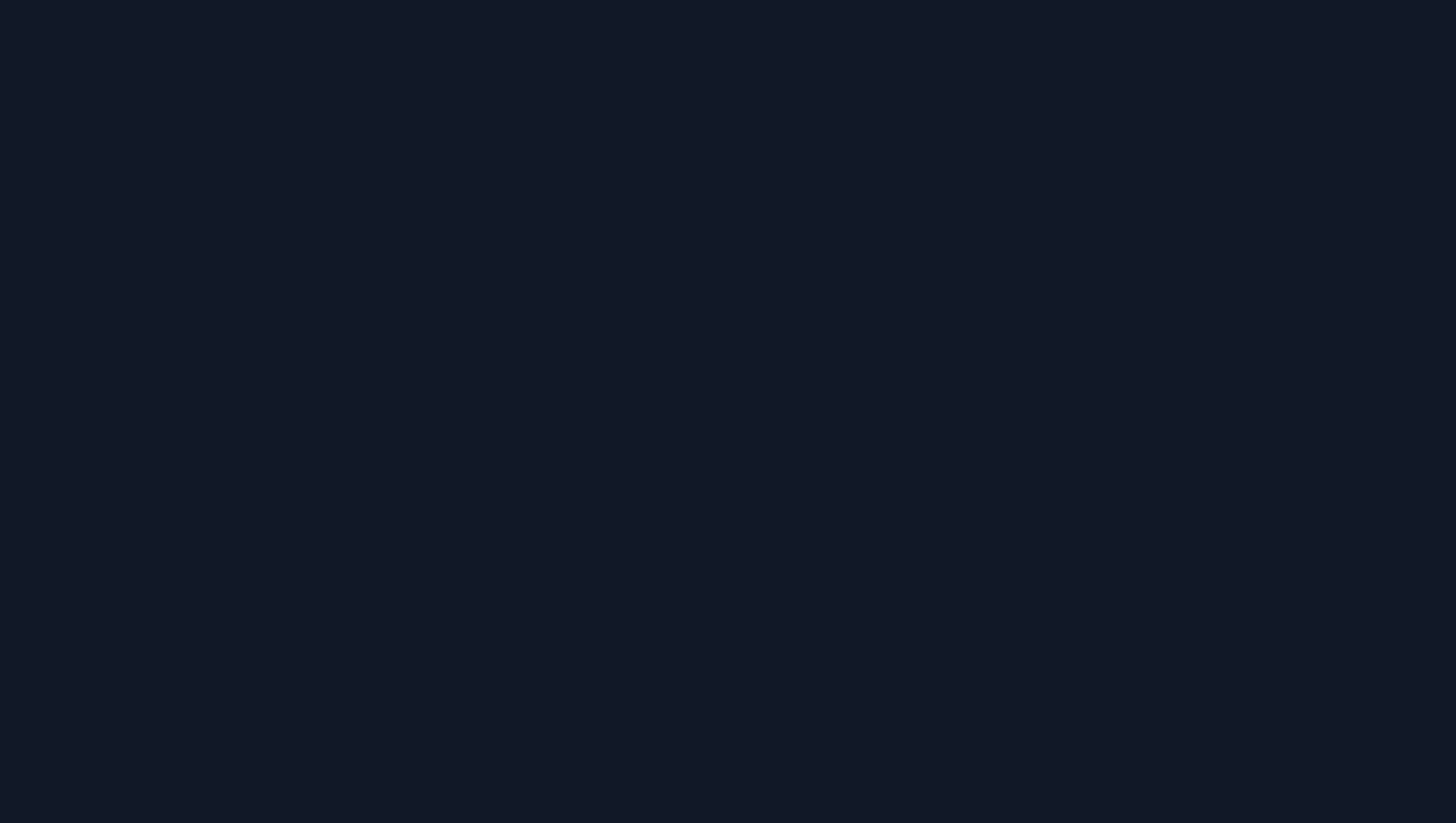 scroll, scrollTop: 0, scrollLeft: 0, axis: both 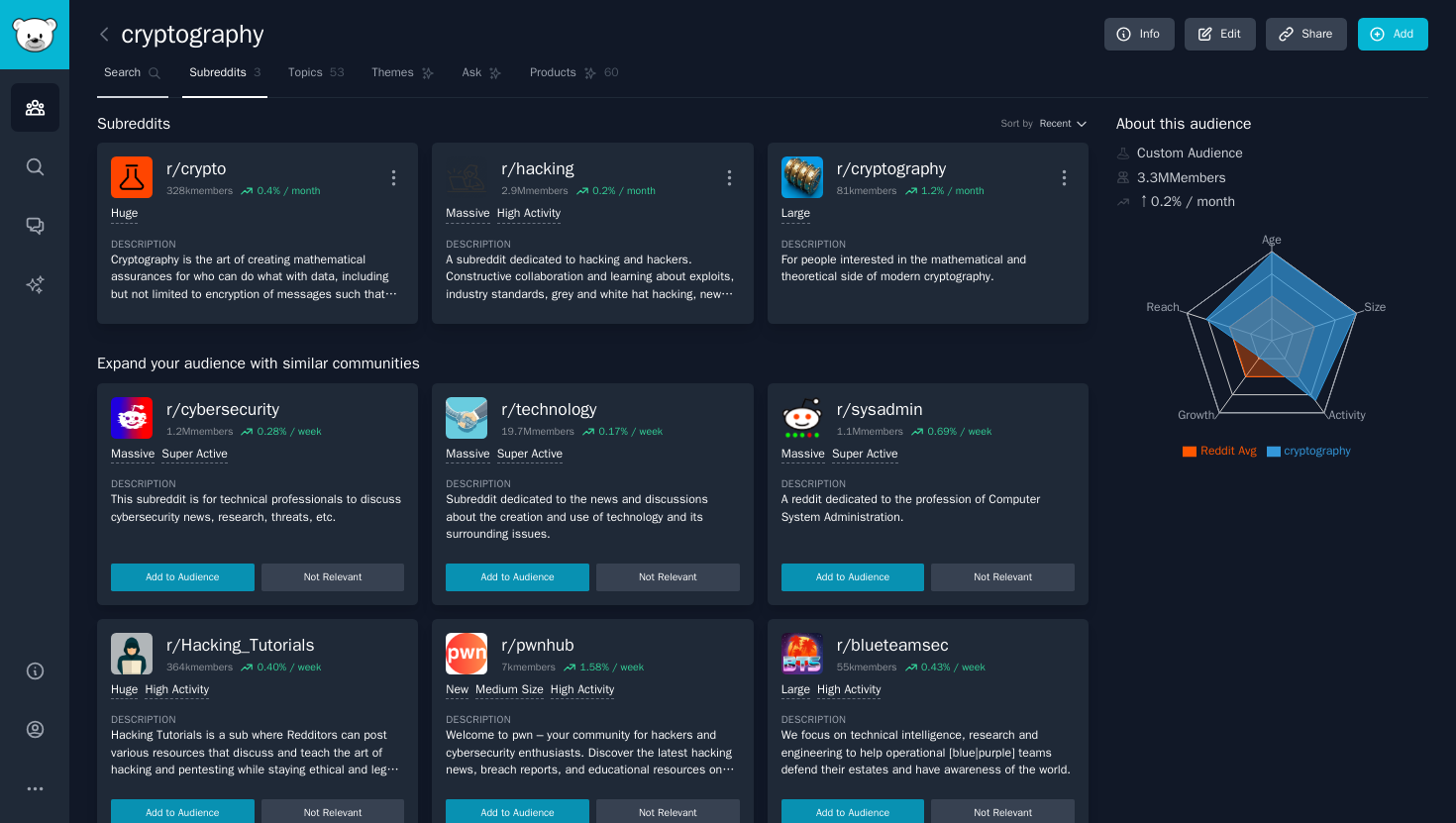 click on "Search" at bounding box center (133, 77) 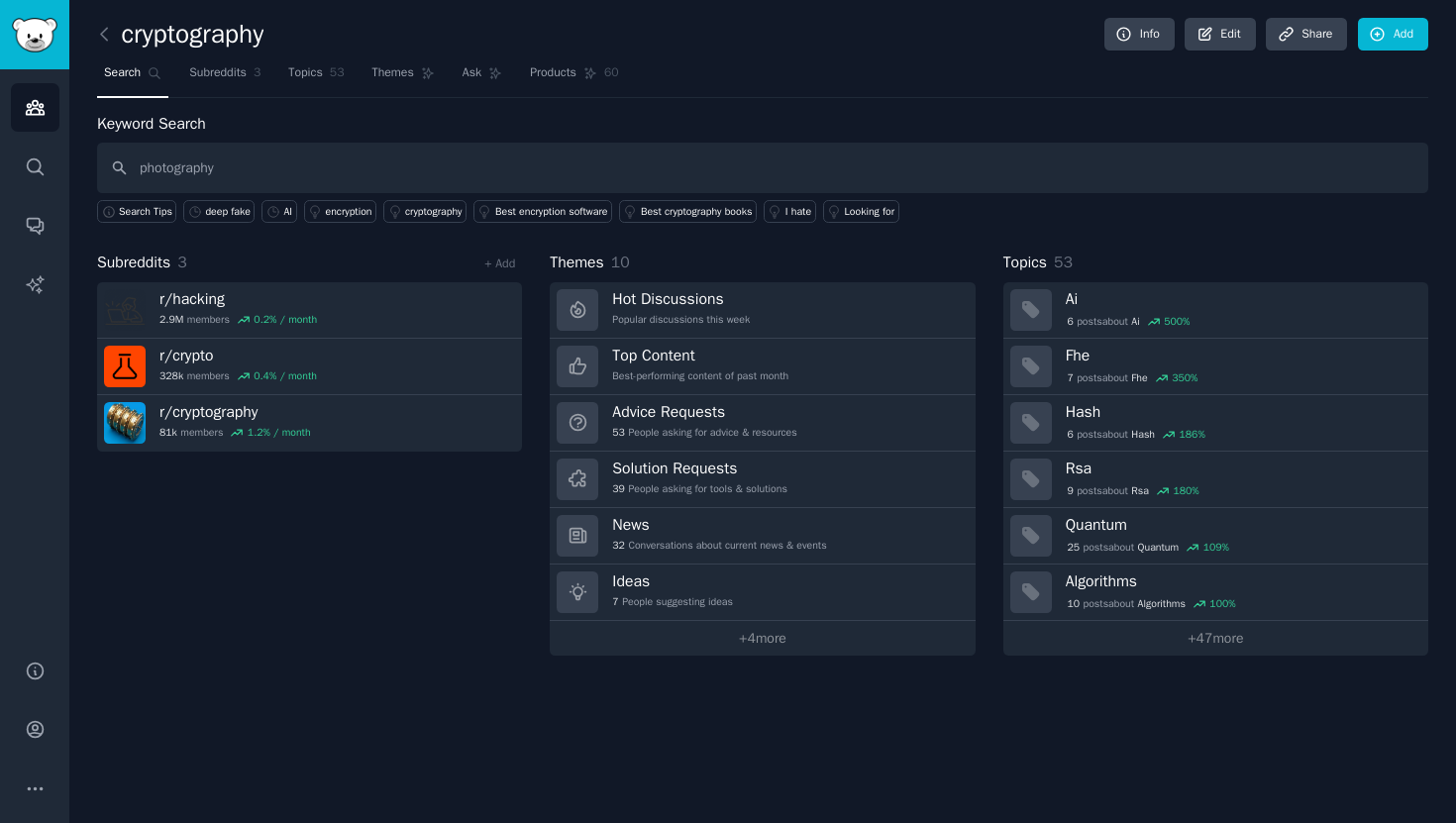 type on "photography" 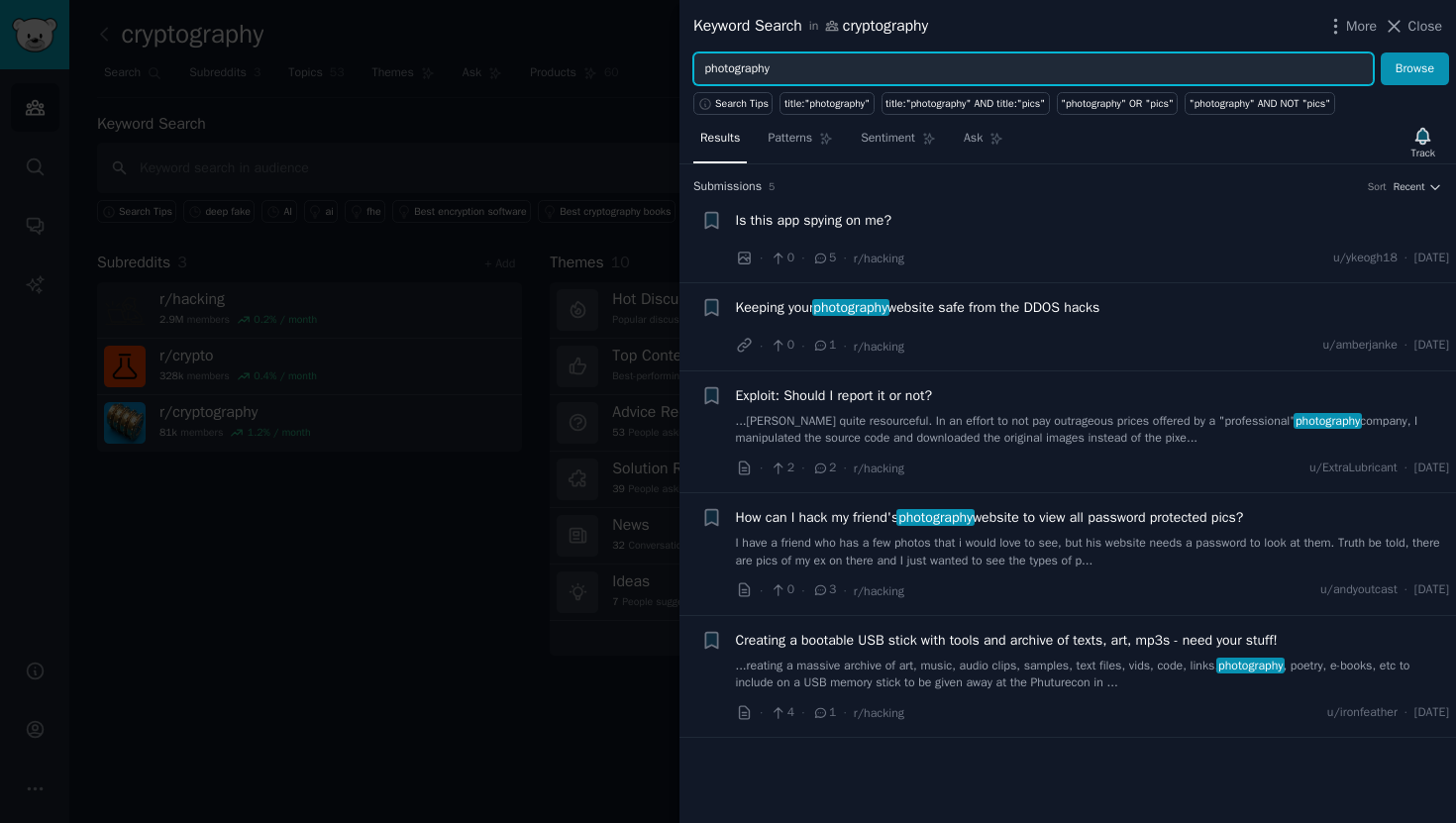 click on "photography" at bounding box center (1033, 69) 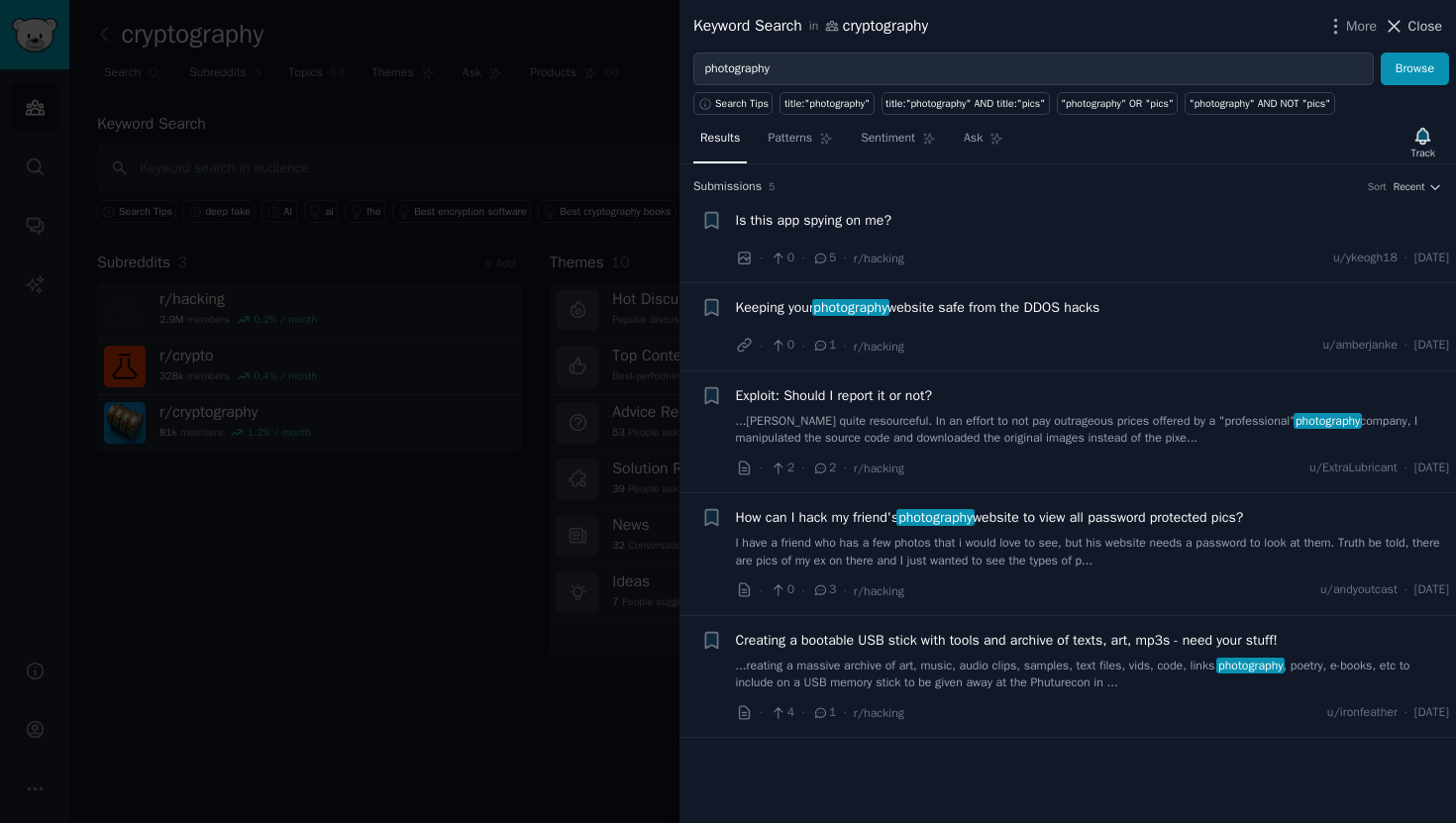 click on "Close" at bounding box center (1425, 26) 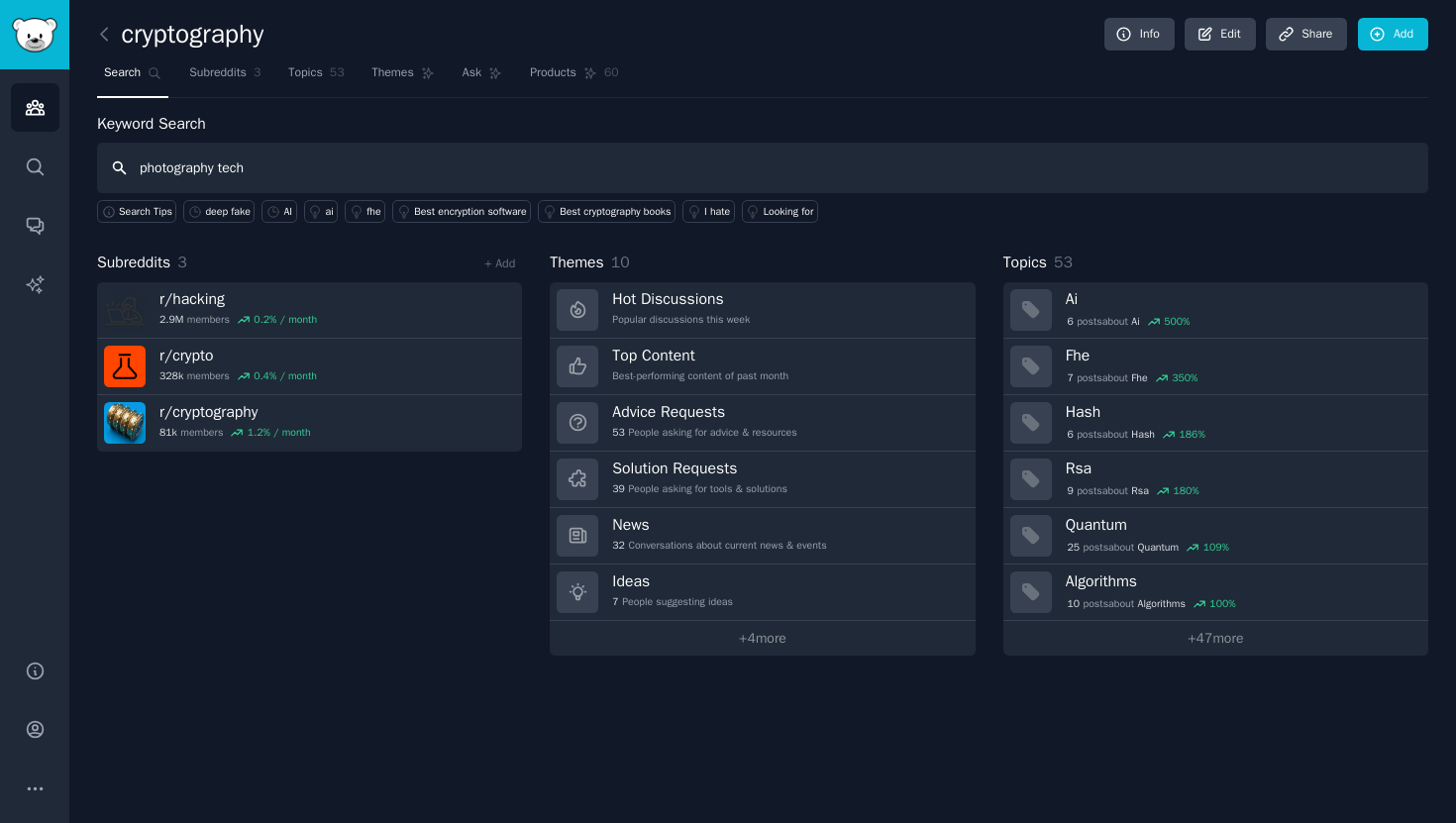 type on "photography tech" 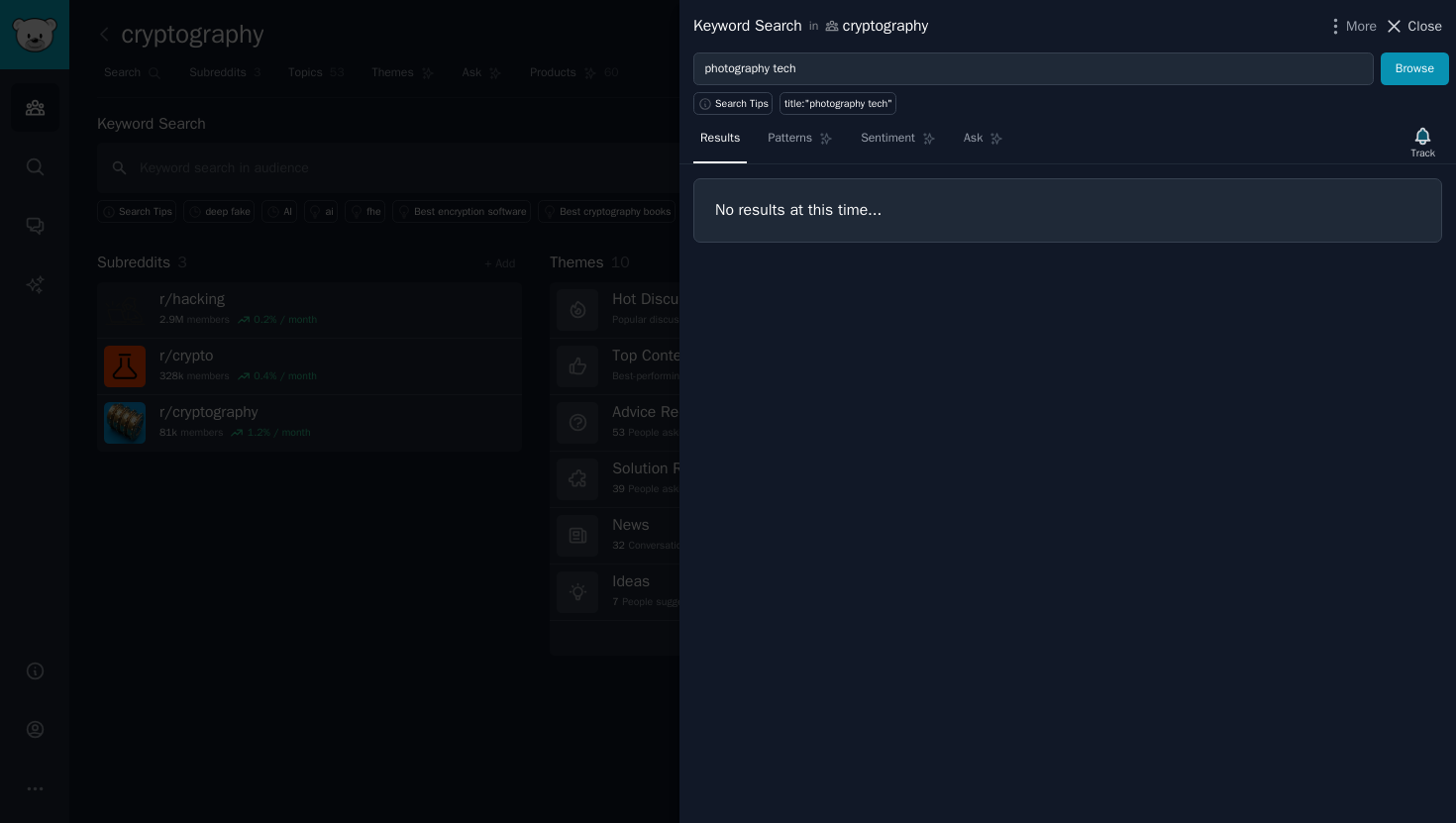 click 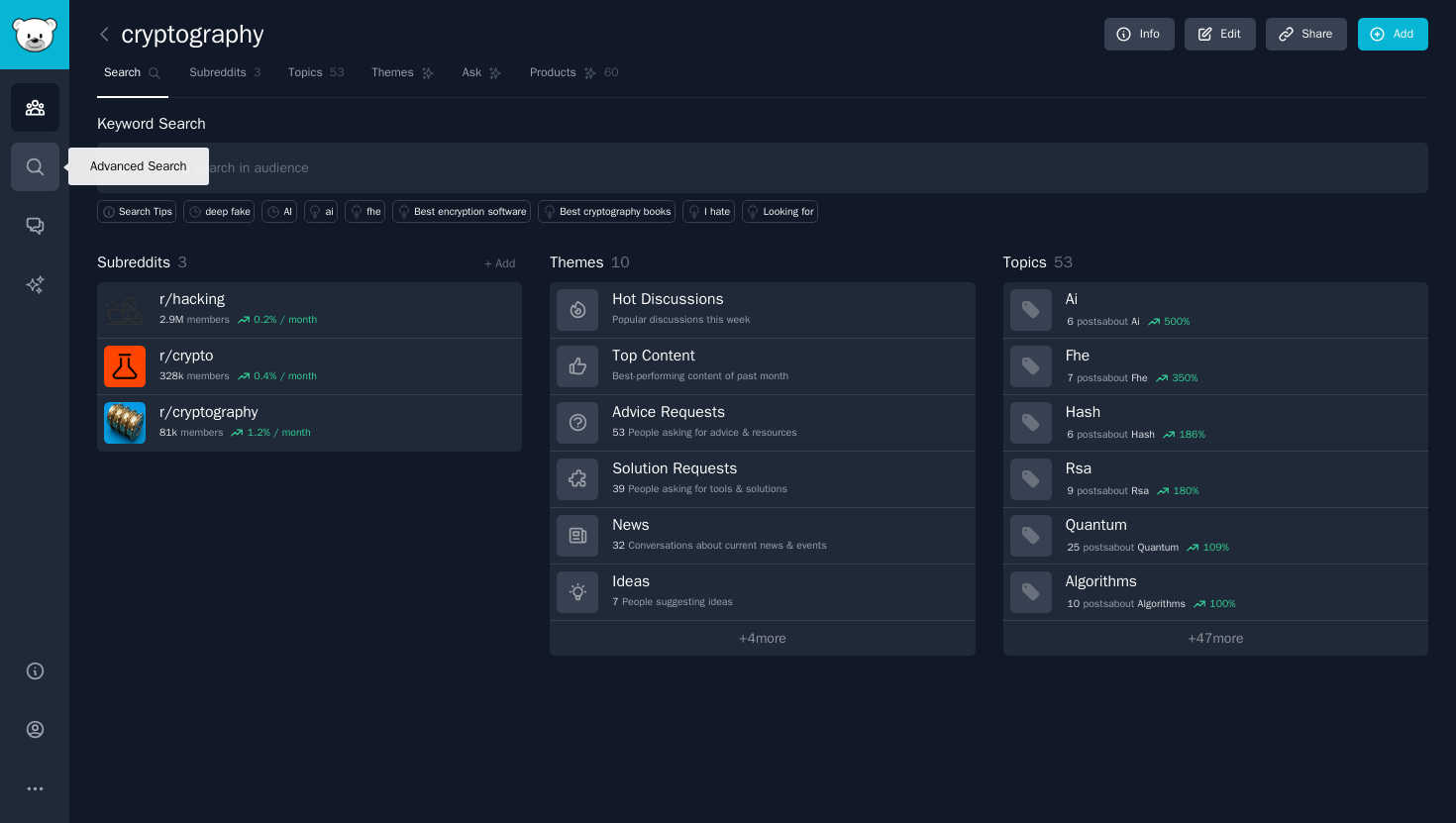 click 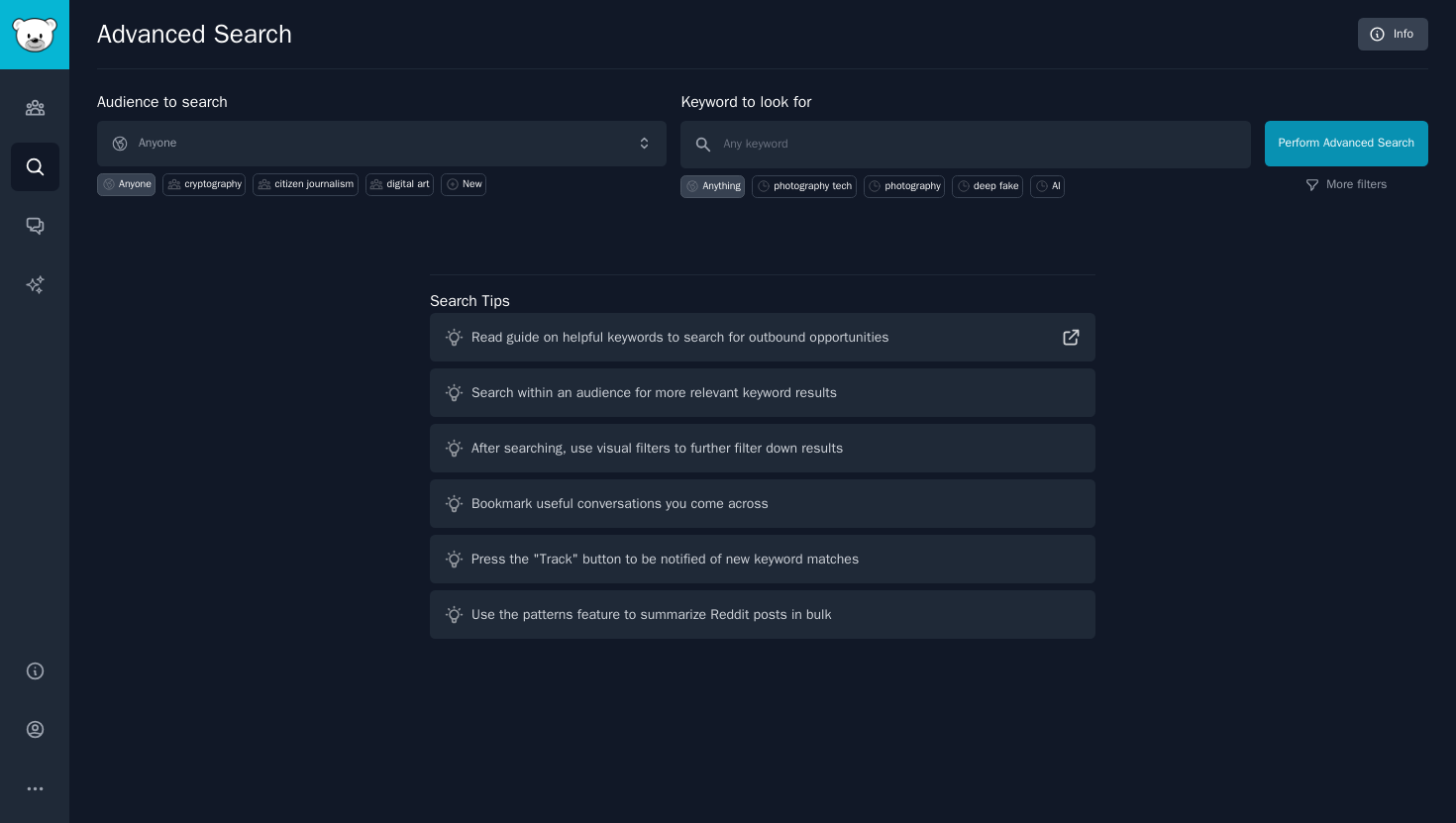 click on "Anyone" at bounding box center (381, 144) 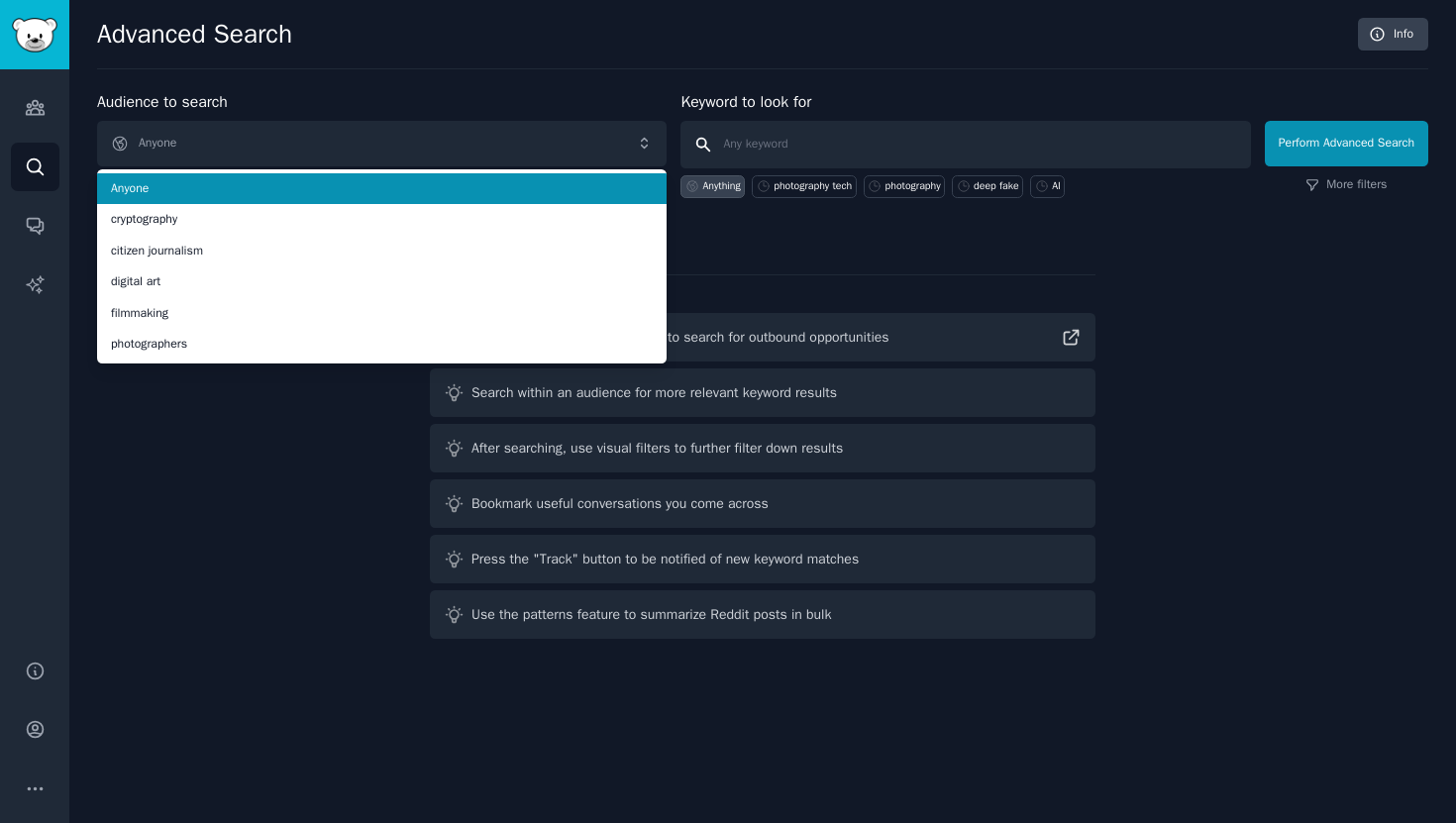 click at bounding box center [965, 145] 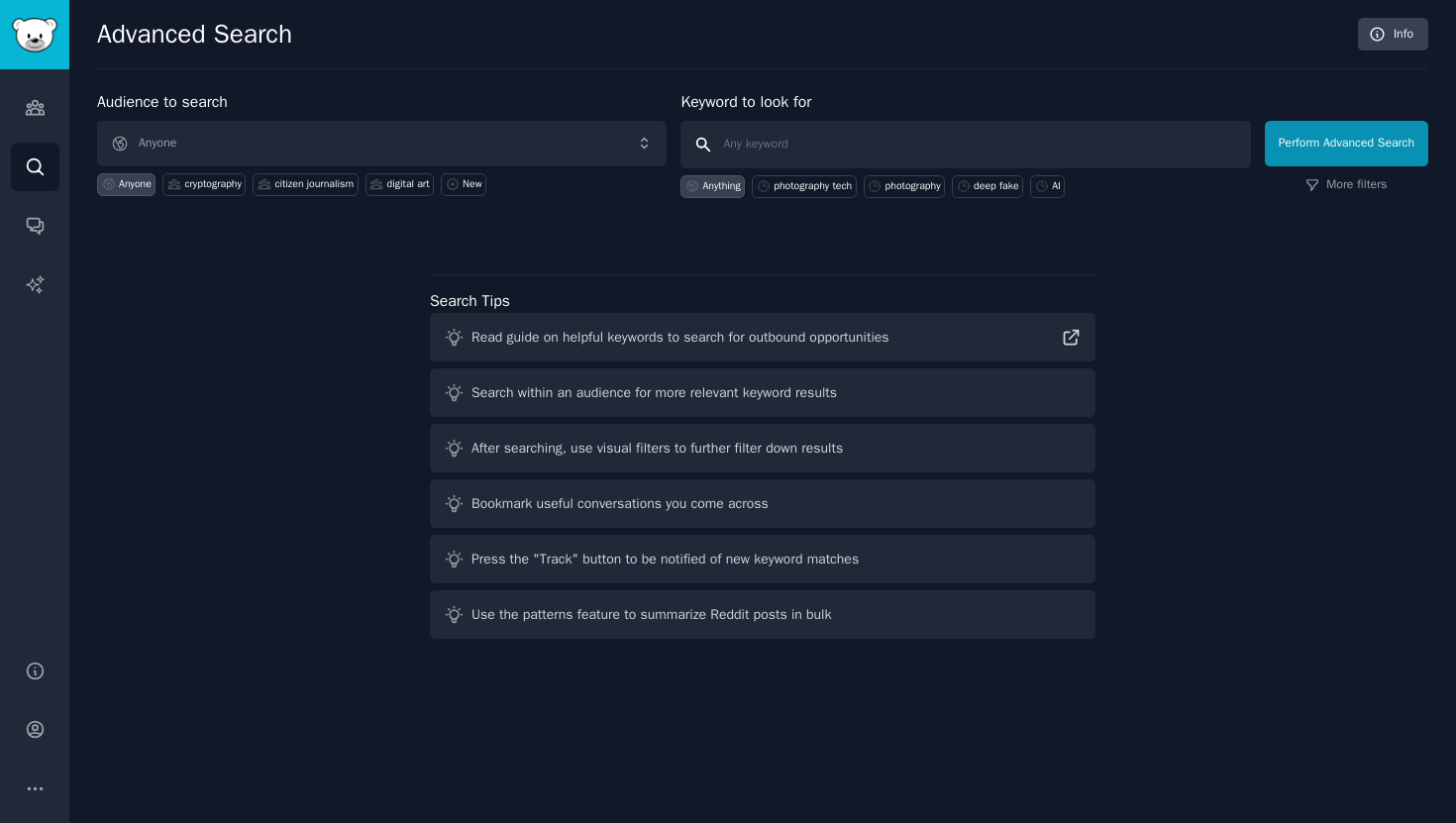 type on "a" 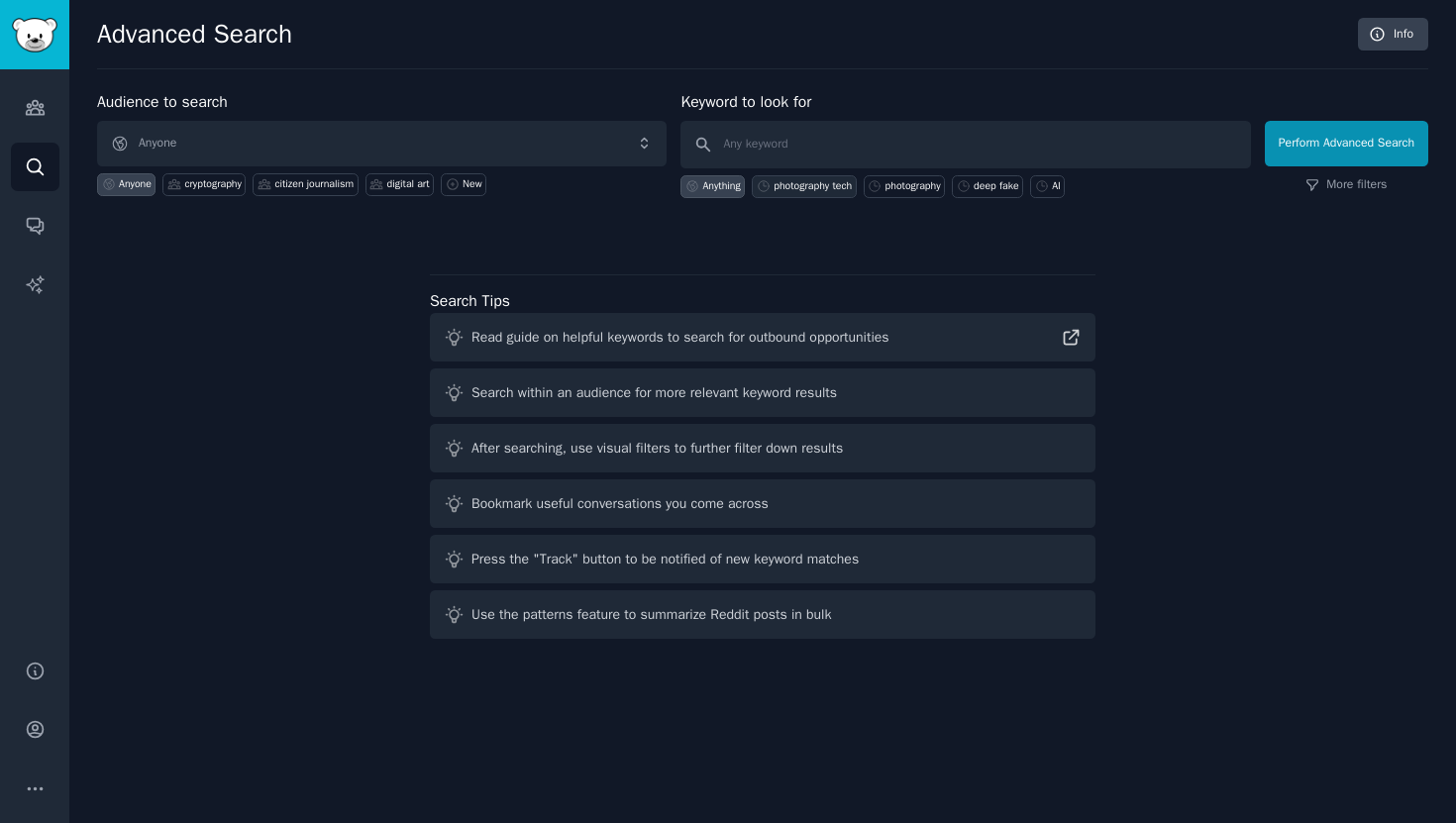 click on "photography tech" at bounding box center (812, 186) 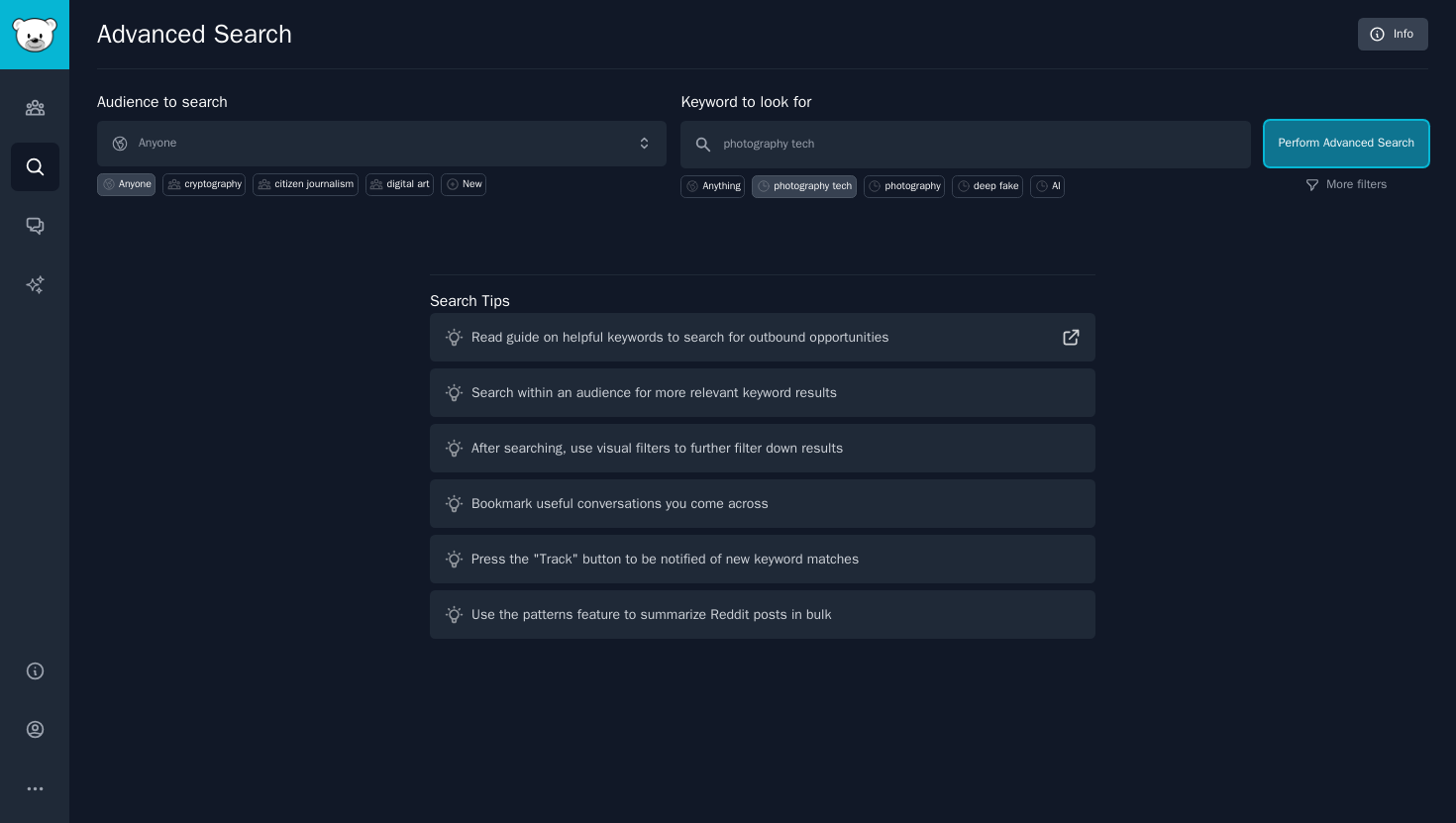 click on "Perform Advanced Search" at bounding box center [1346, 144] 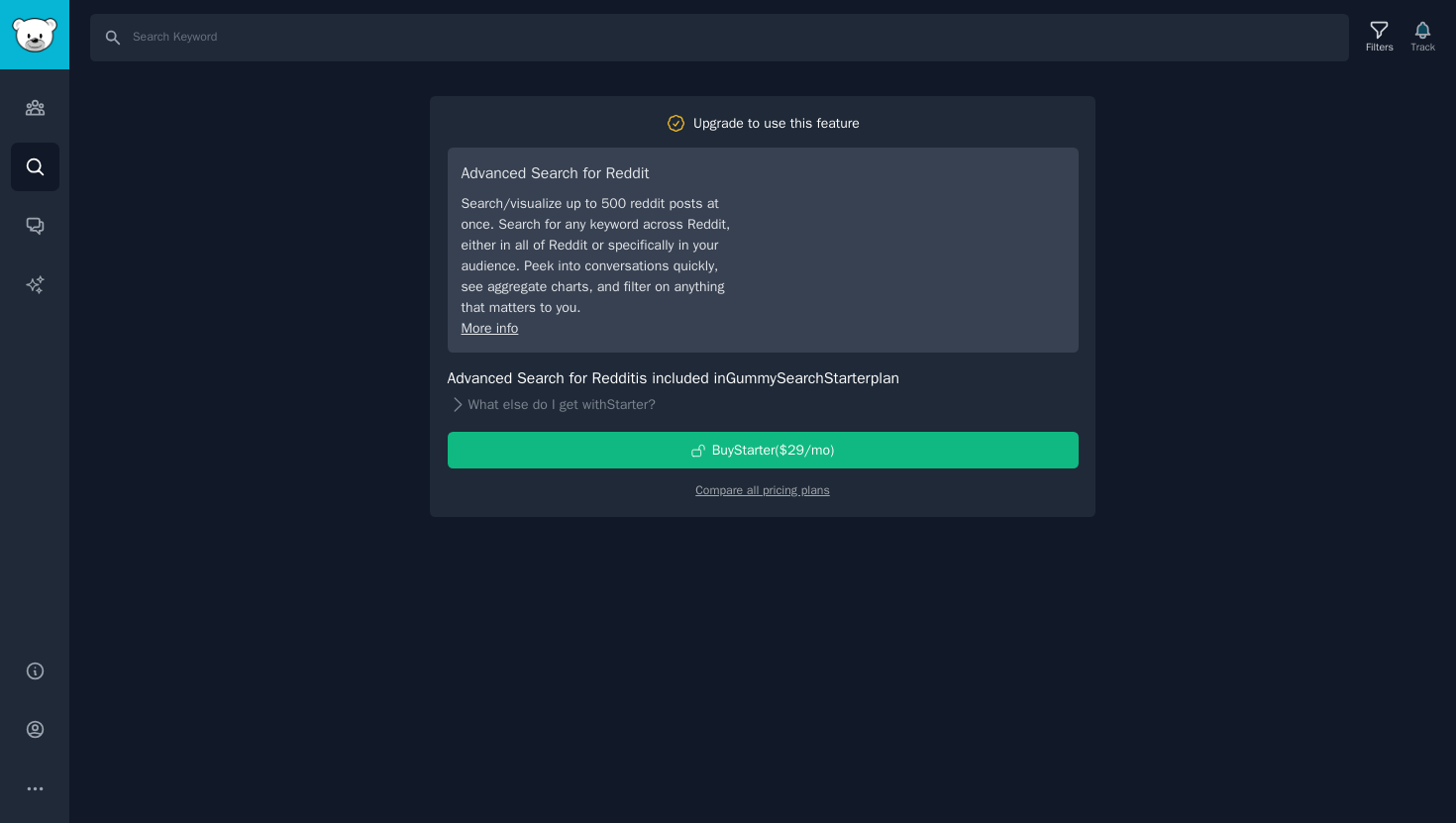 click on "Search Filters Track Upgrade to use this feature Advanced Search for Reddit Search/visualize up to 500 reddit posts at once. Search for any keyword across Reddit, either in all of Reddit or specifically in your audience. Peek into conversations quickly, see aggregate charts, and filter on anything that matters to you. More info Advanced Search for Reddit  is included in  GummySearch  Starter  plan What else do I get with  Starter ? Buy  Starter  ($ 29 /mo ) Compare all pricing plans" at bounding box center (763, 411) 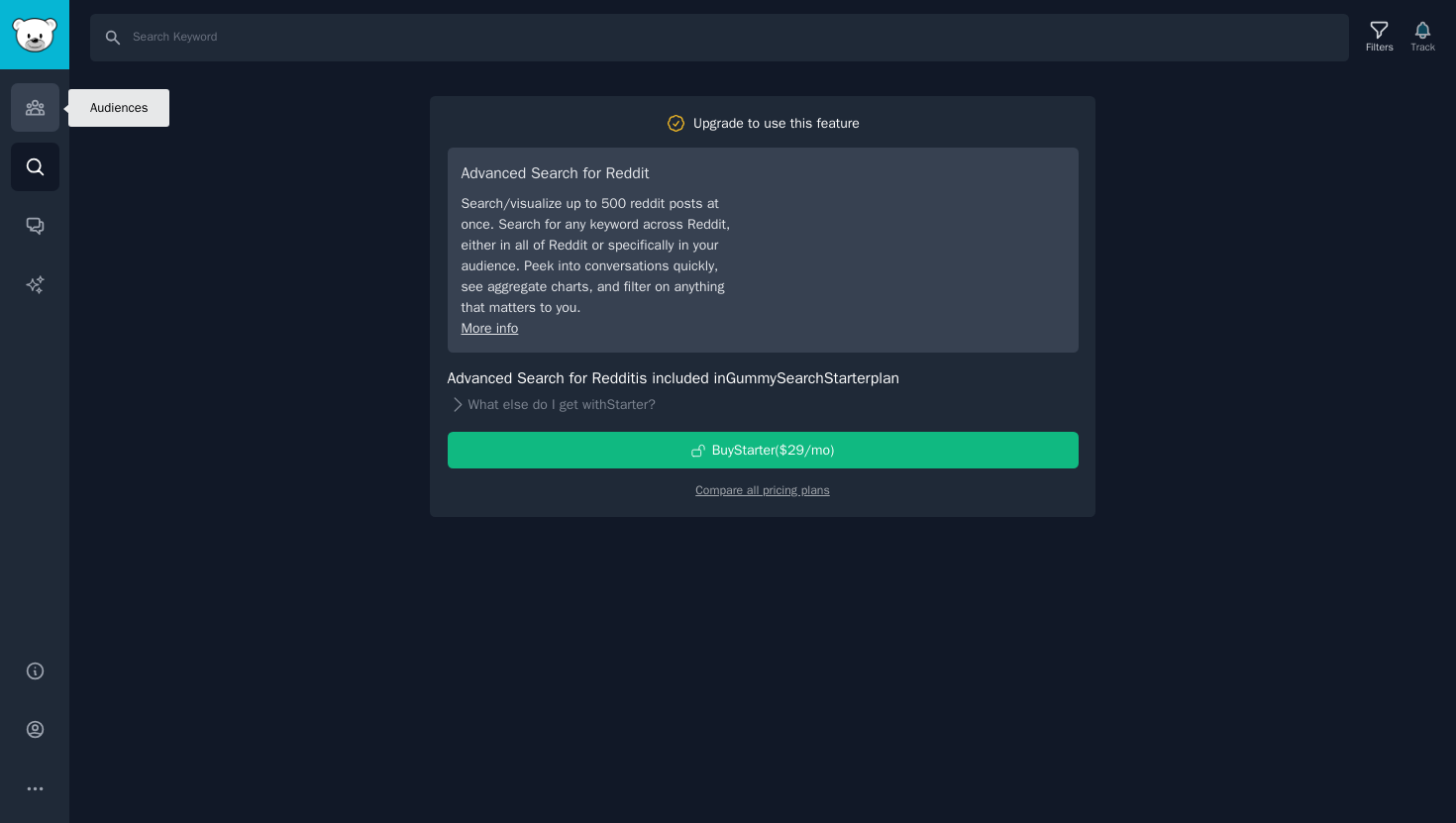 click on "Audiences" at bounding box center [35, 107] 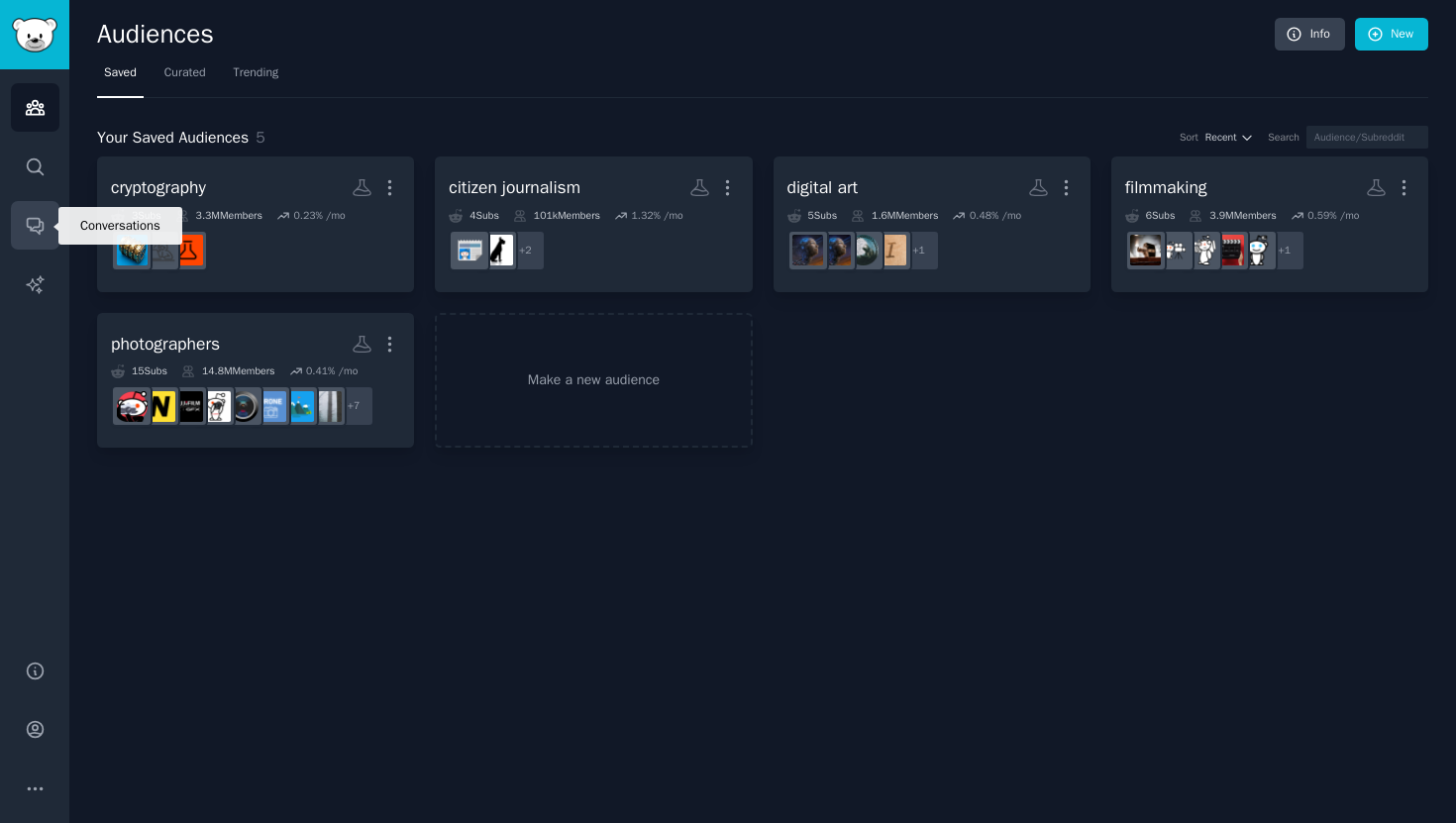 click 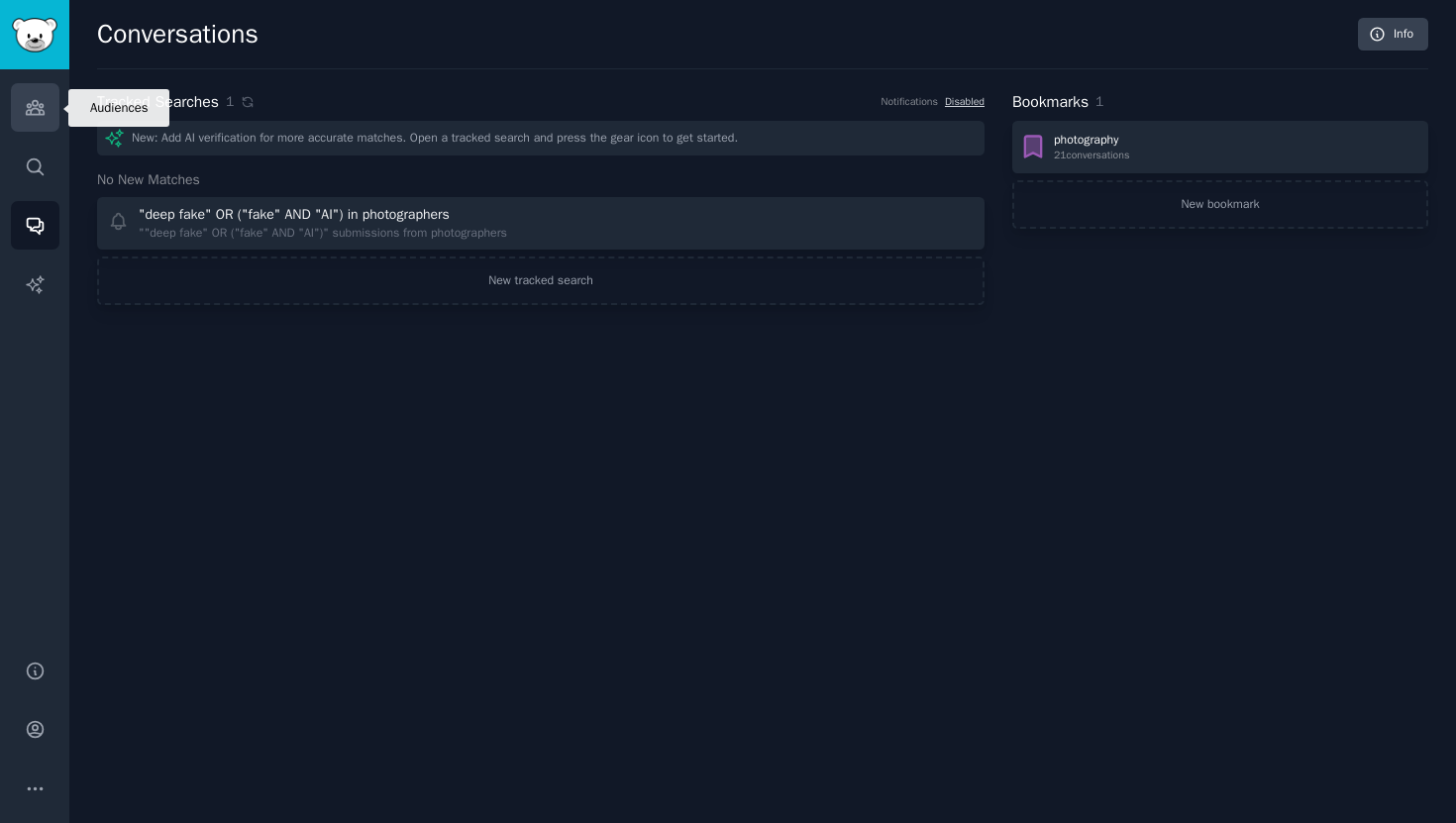 click on "Audiences" at bounding box center [35, 107] 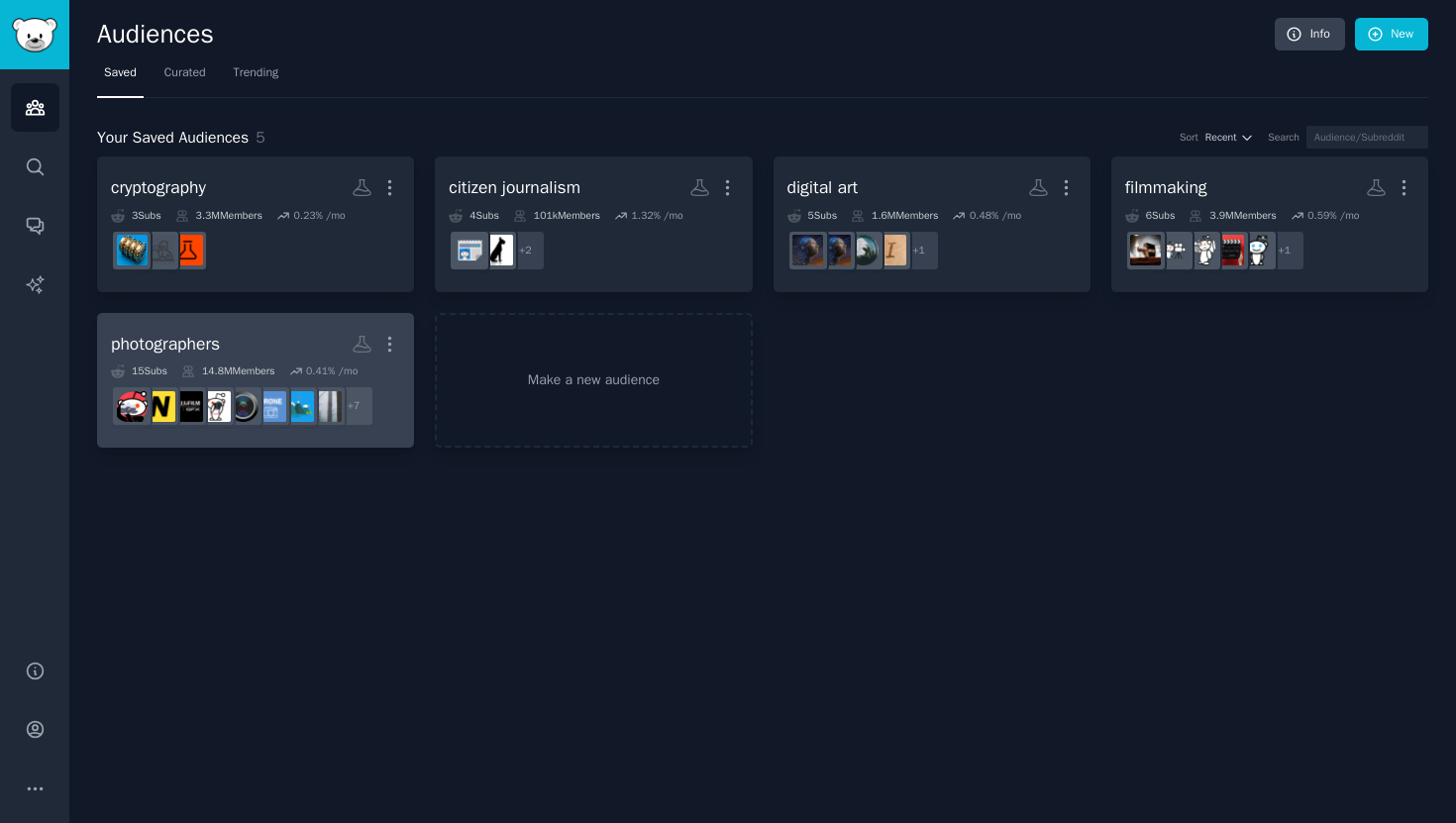 click on "photographers Custom Audience More" at bounding box center (256, 344) 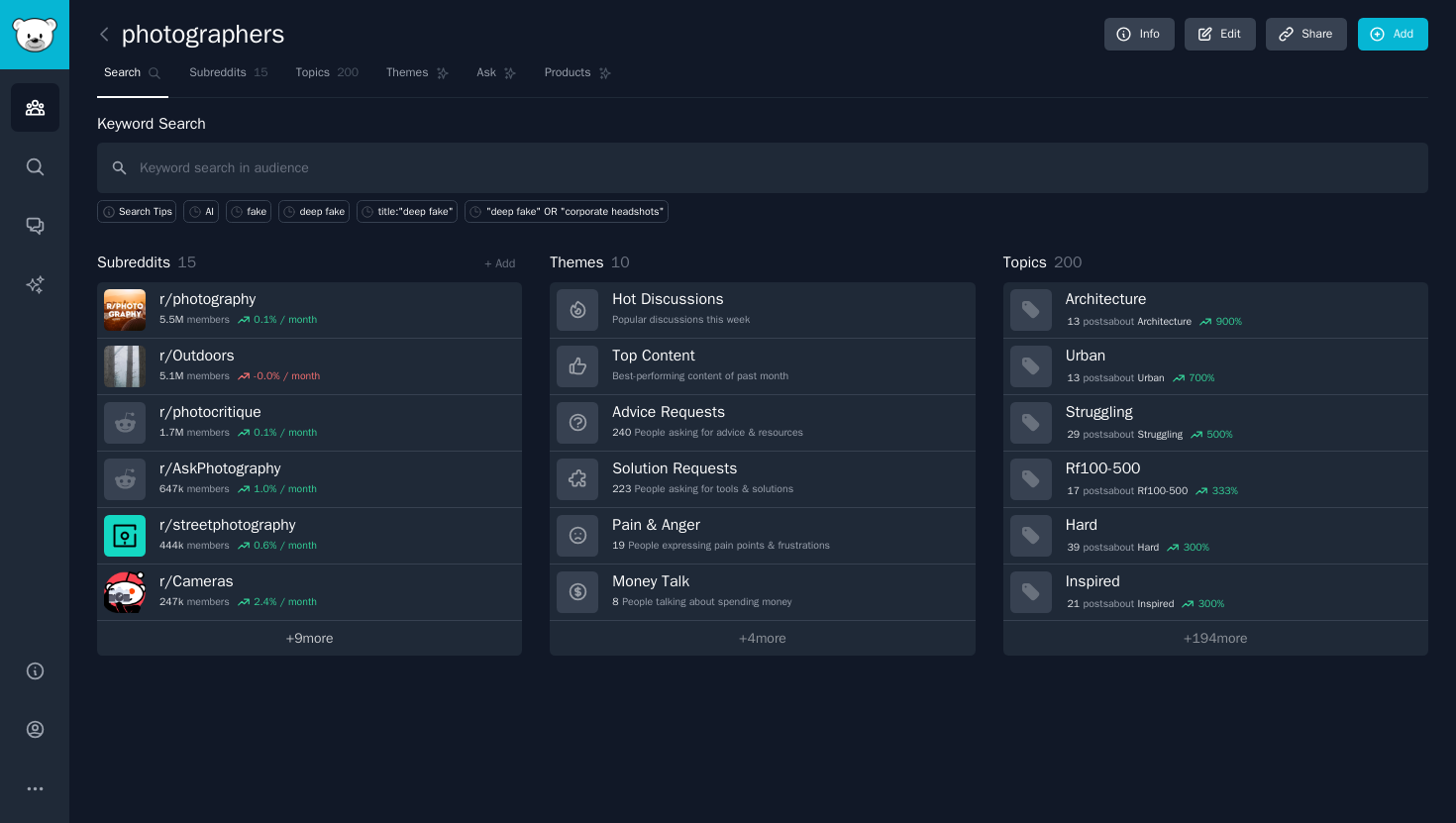 click on "+  9  more" at bounding box center [309, 638] 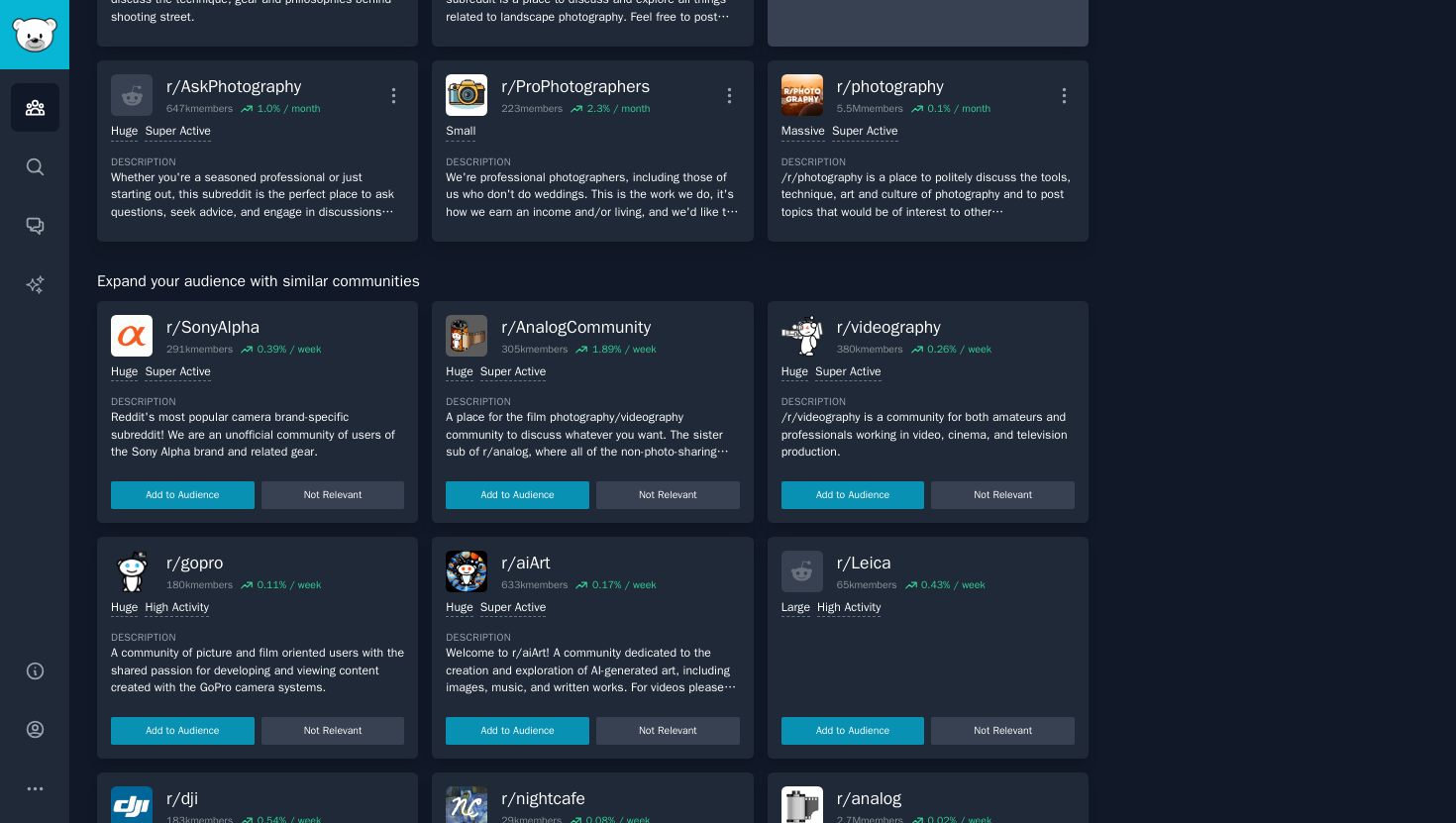 scroll, scrollTop: 870, scrollLeft: 0, axis: vertical 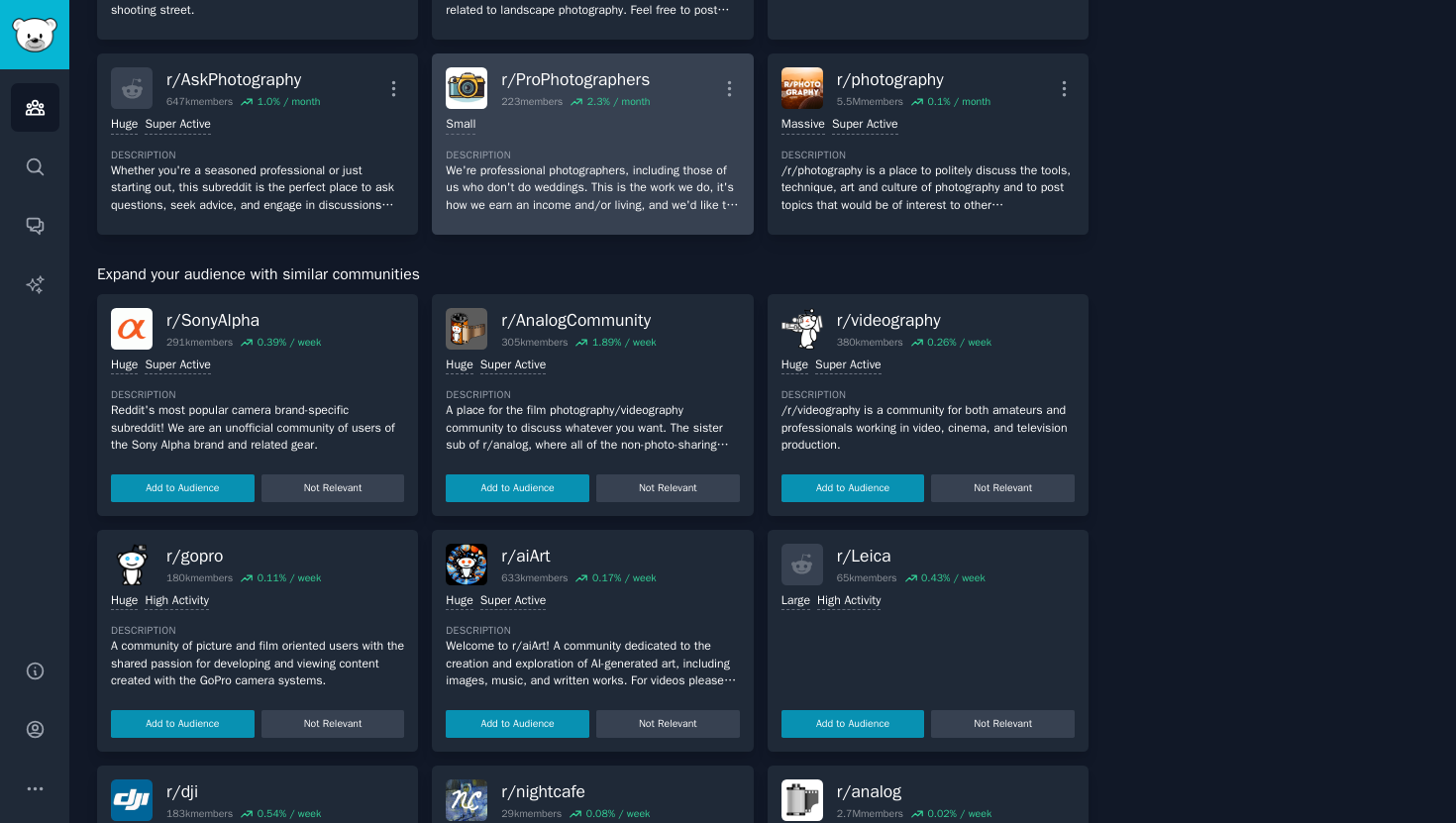 click on "r/ ProPhotographers" at bounding box center (575, 79) 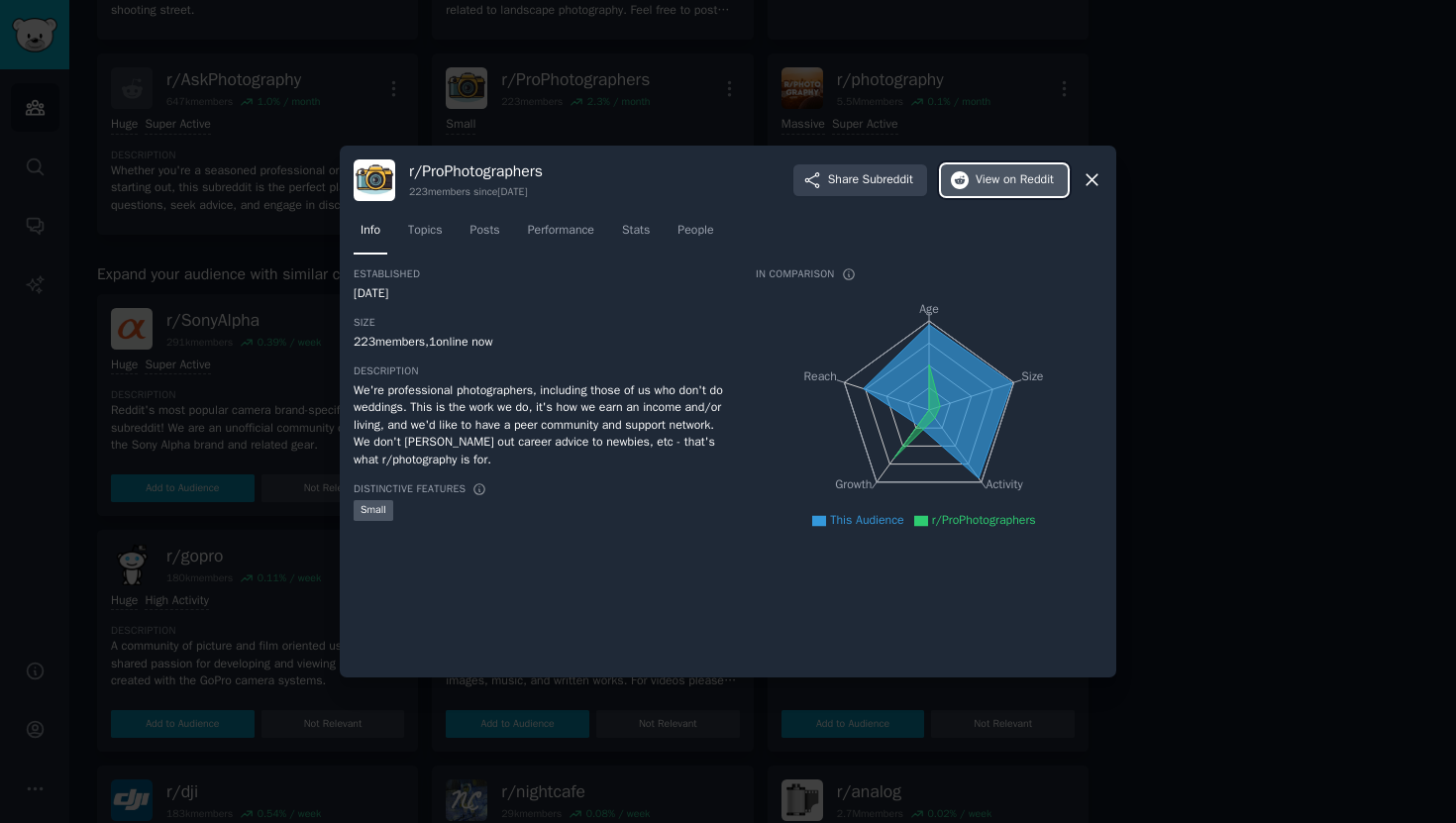 click on "View  on Reddit" at bounding box center [1004, 180] 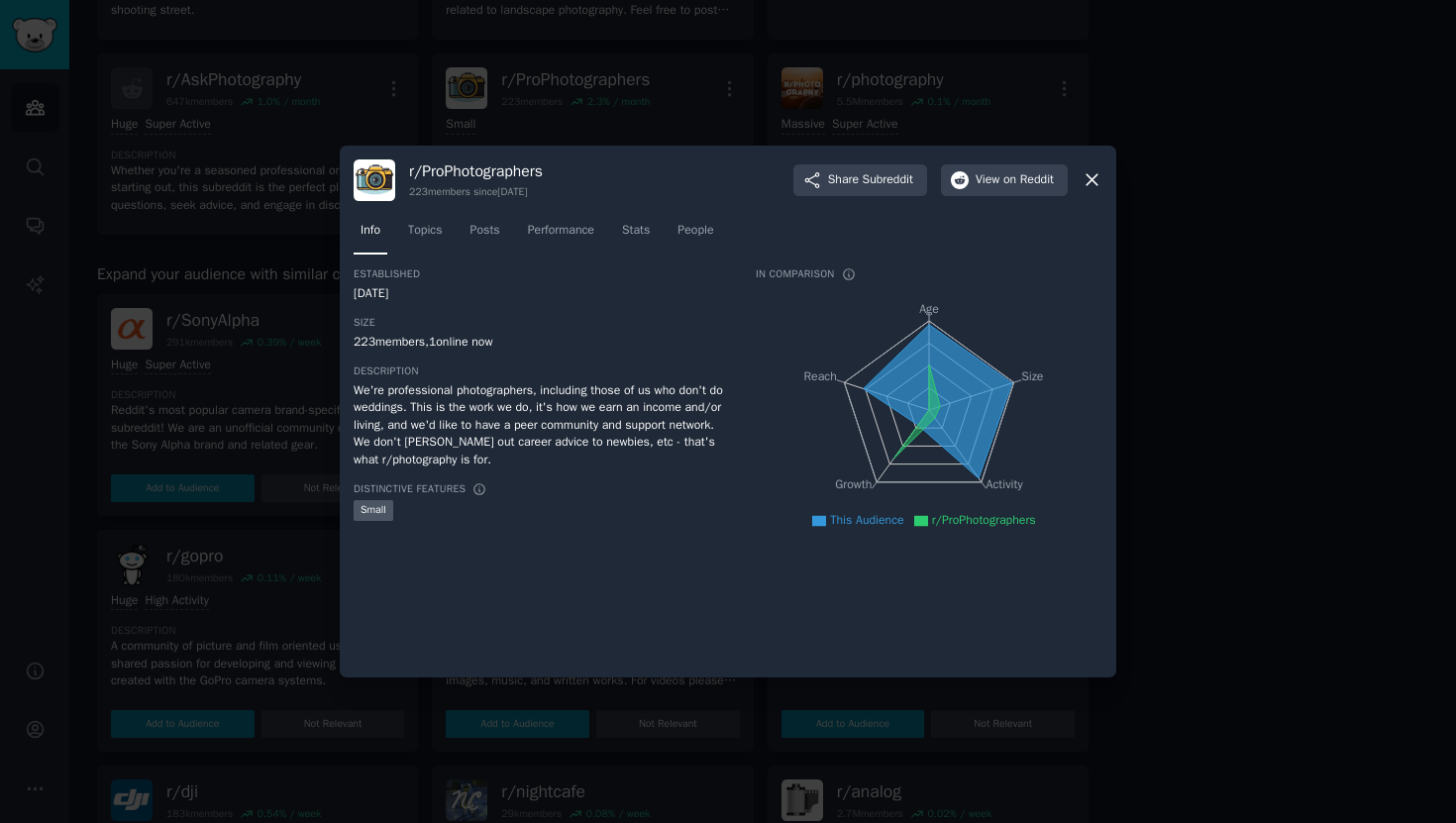 click at bounding box center [728, 411] 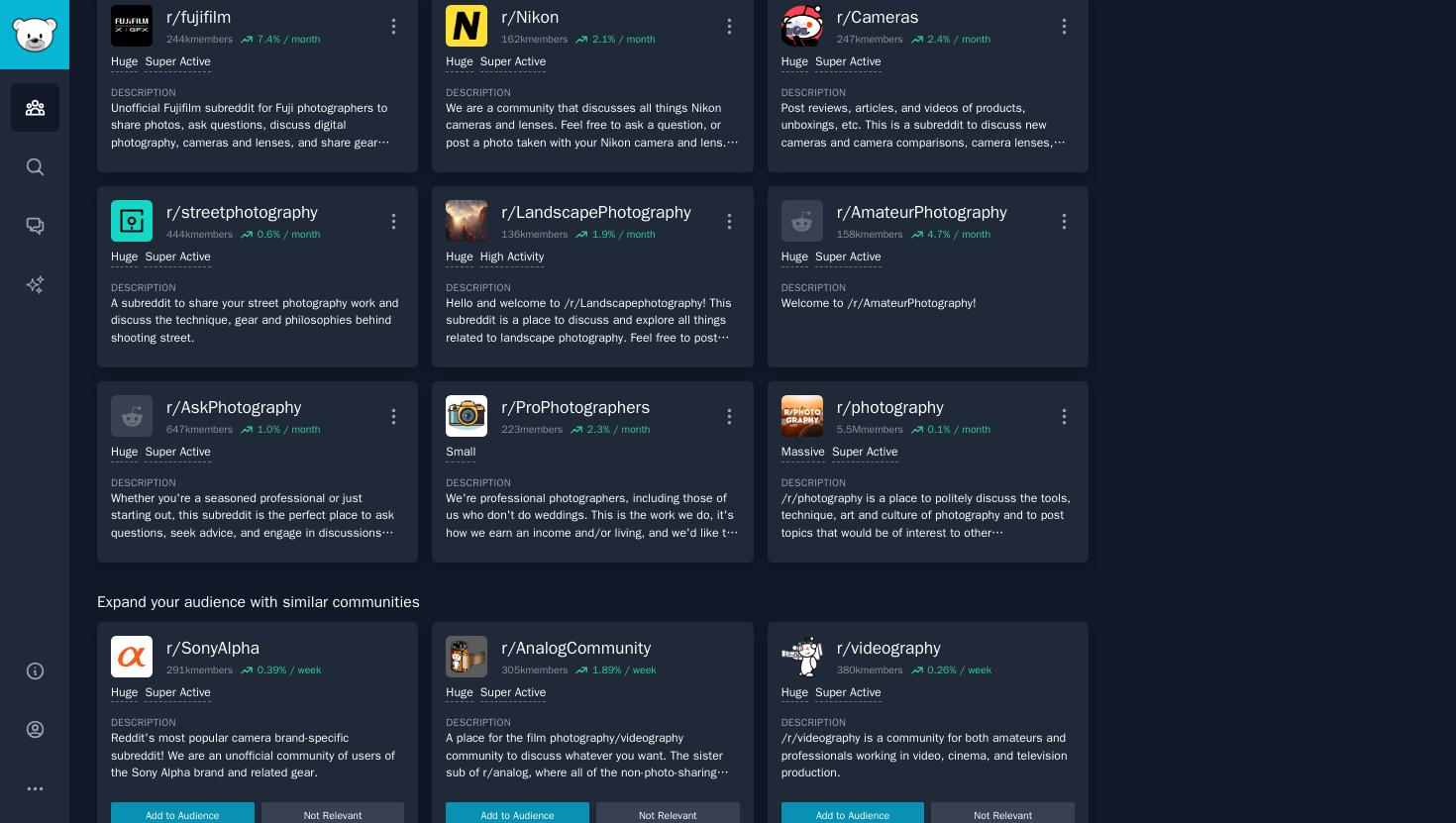 scroll, scrollTop: 513, scrollLeft: 0, axis: vertical 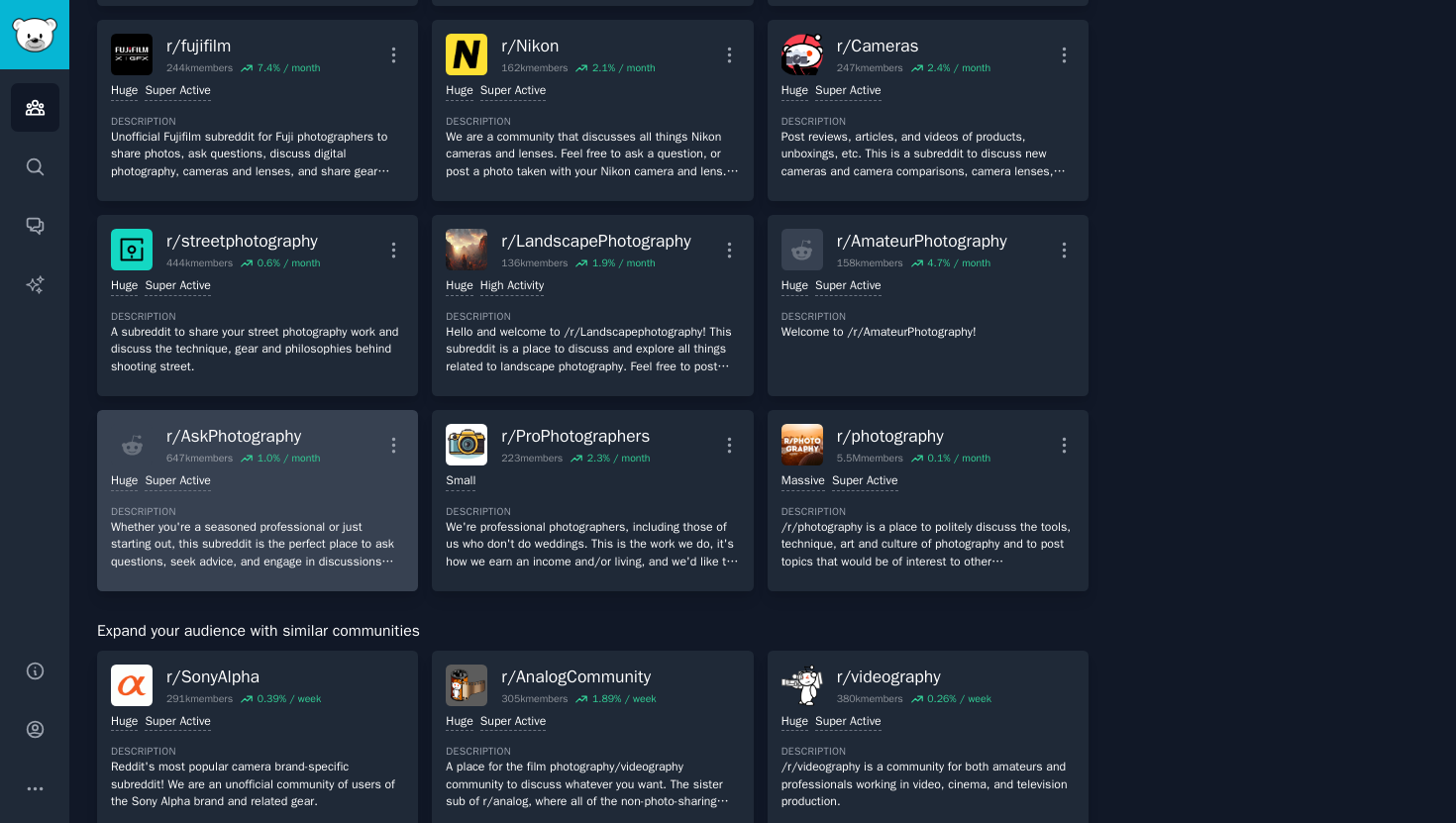 click on "r/ AskPhotography" at bounding box center [243, 436] 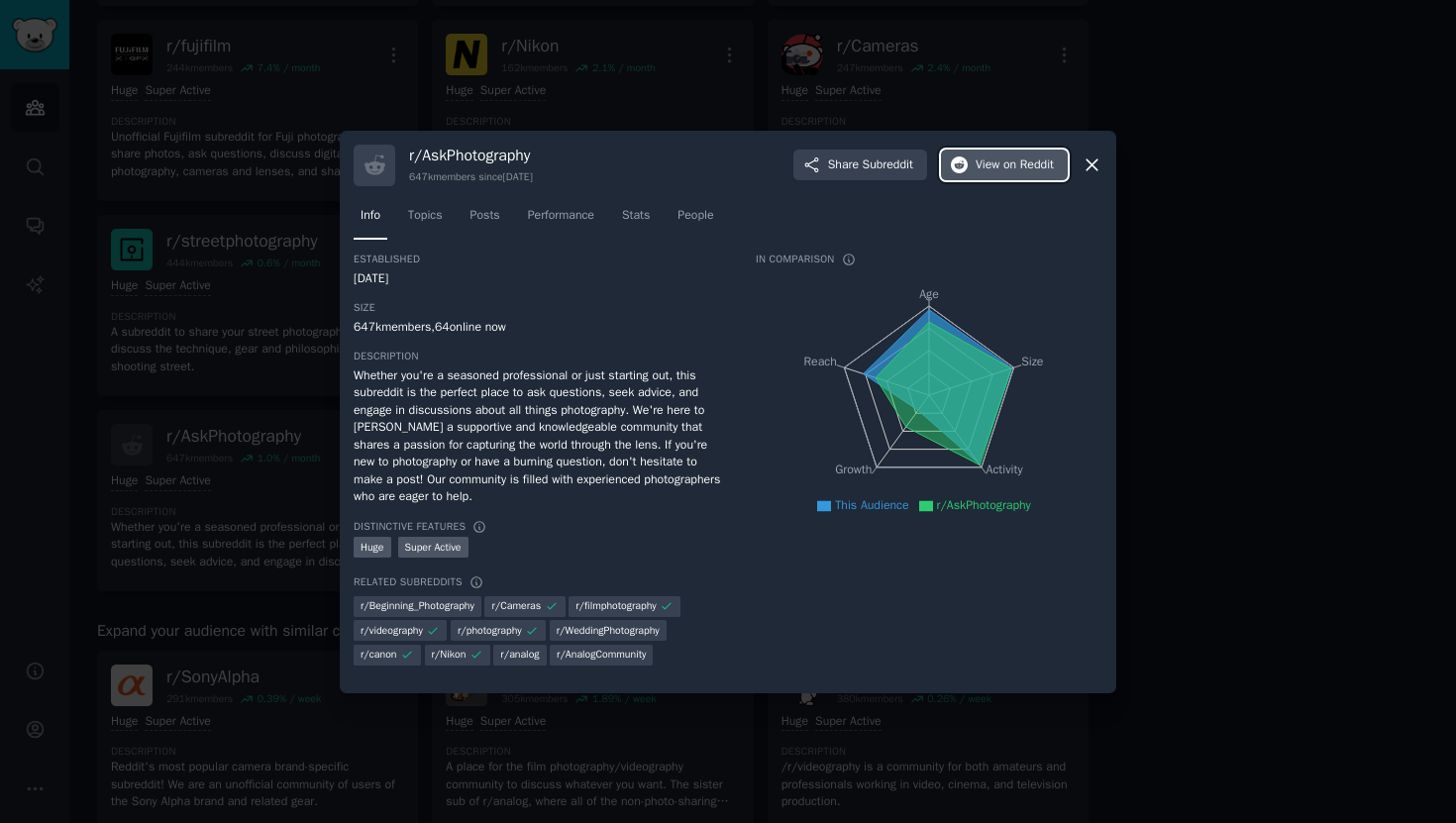 click on "on Reddit" at bounding box center [1028, 165] 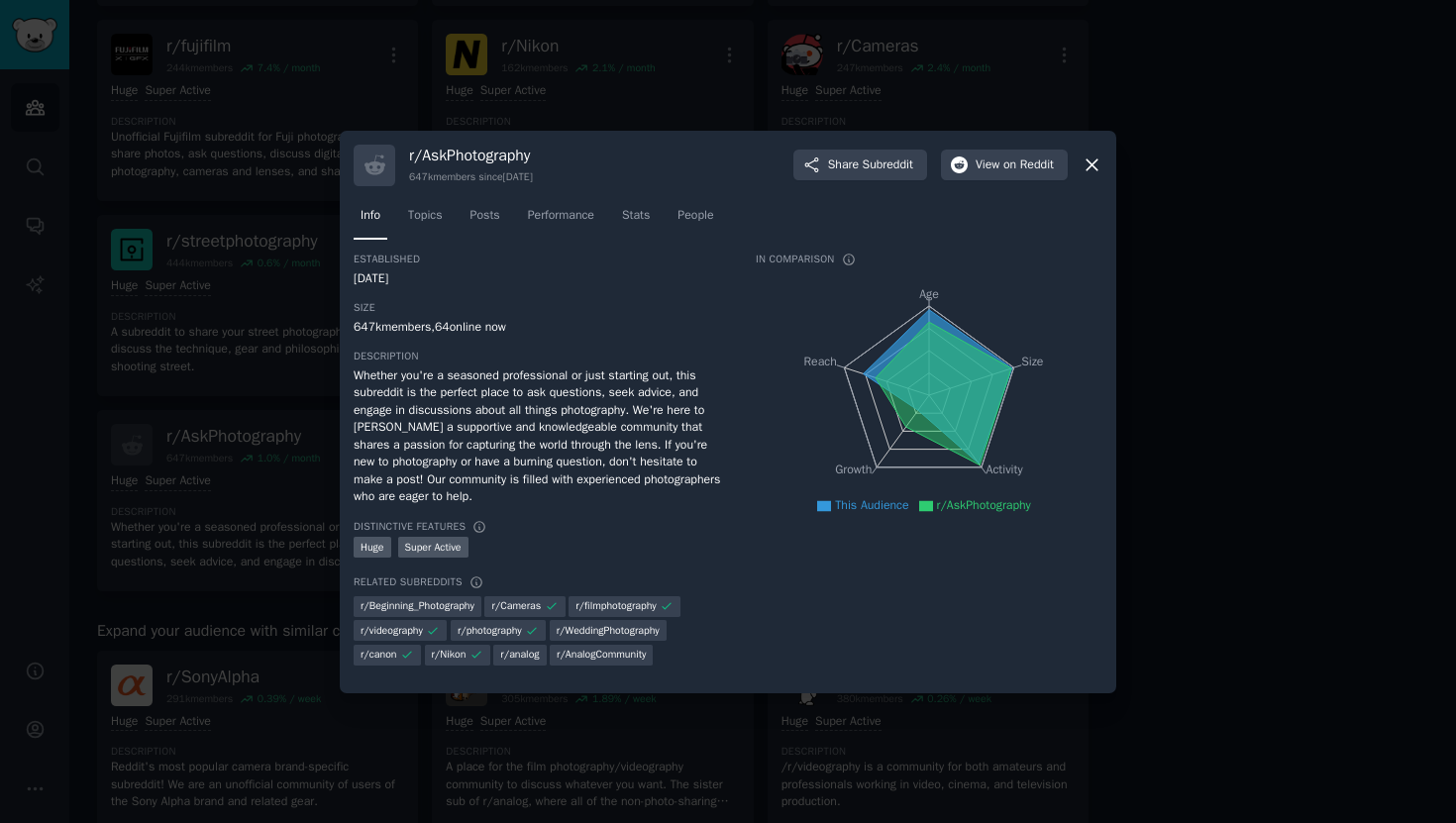 click 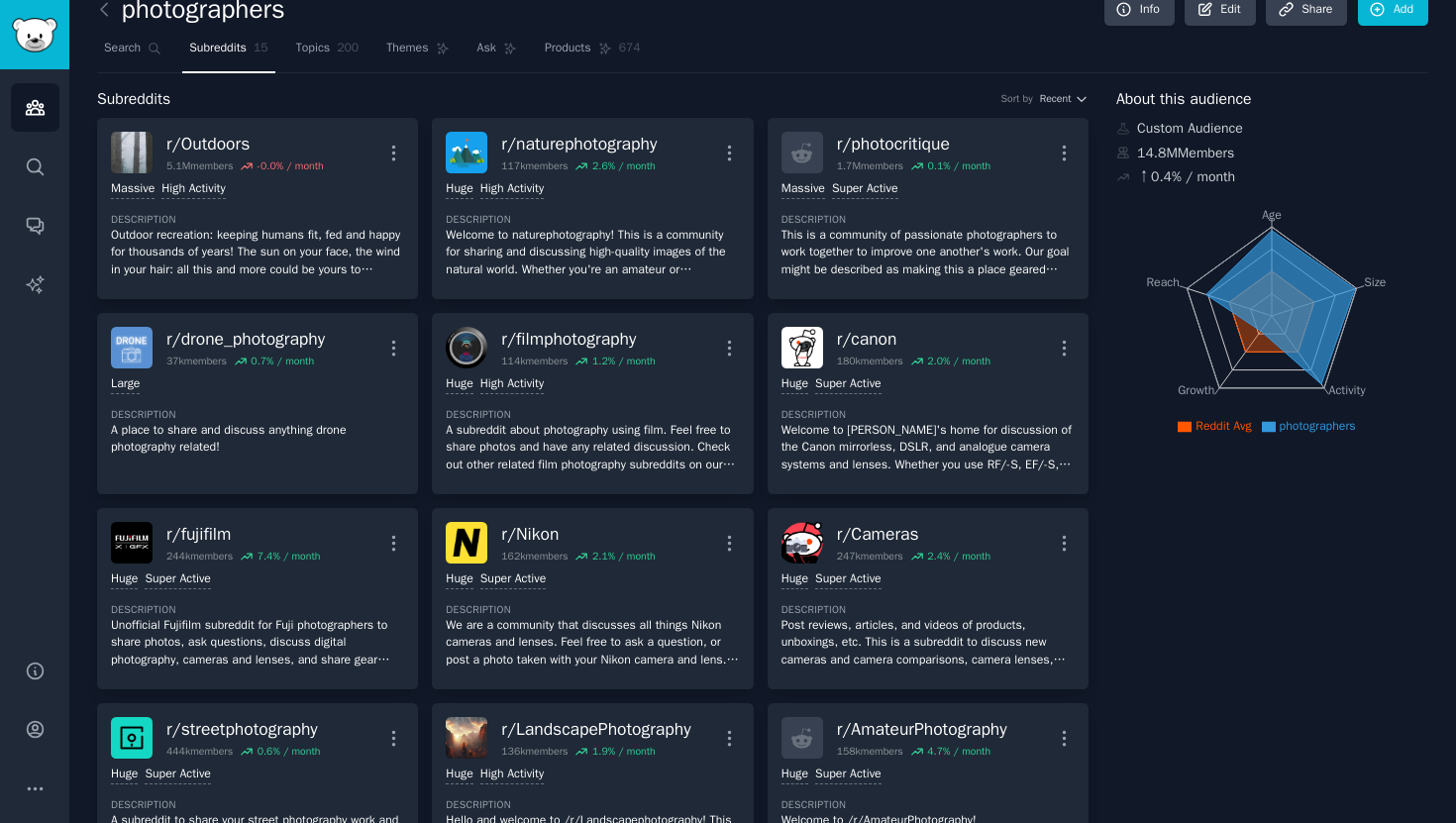 scroll, scrollTop: 0, scrollLeft: 0, axis: both 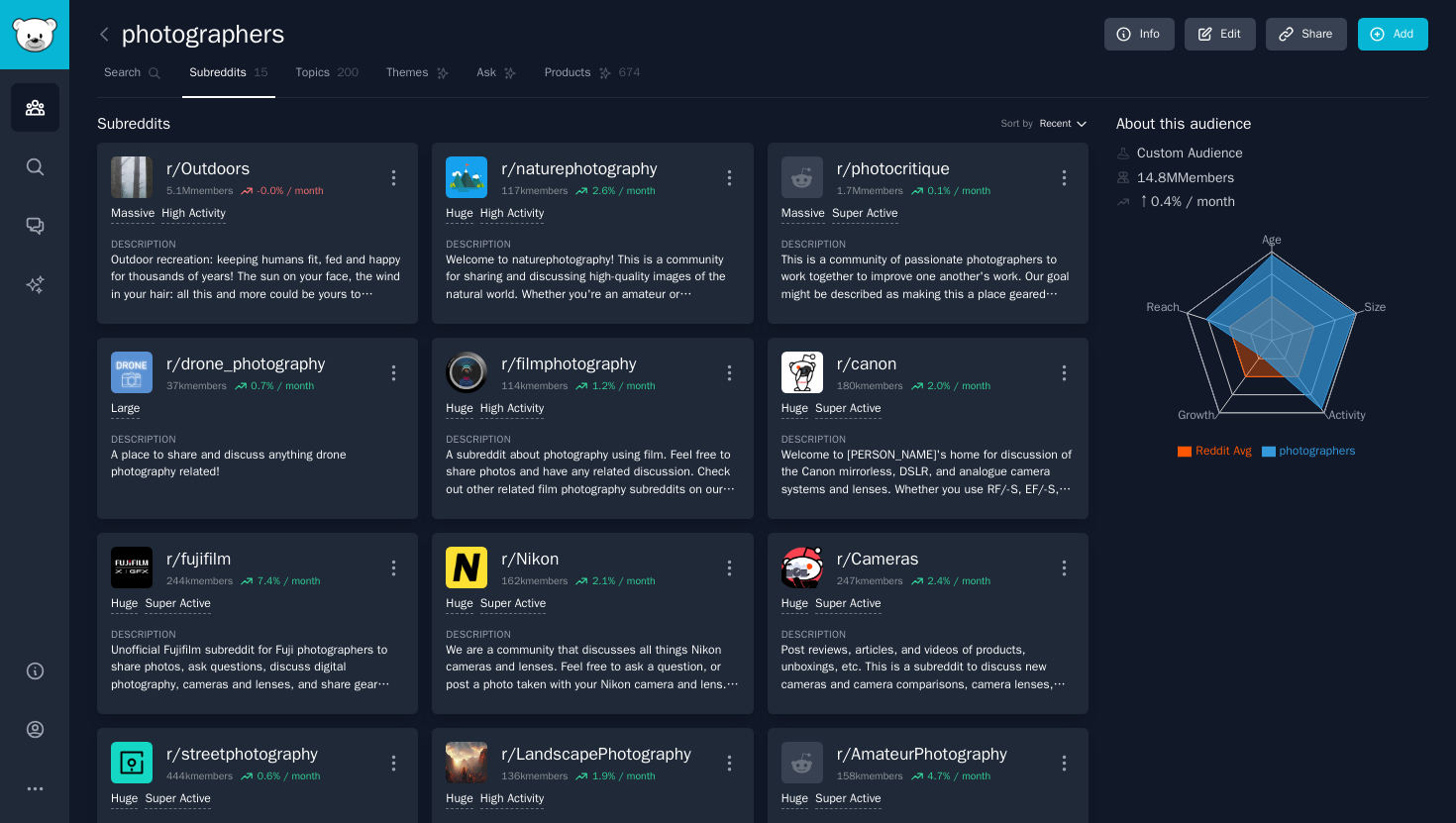click on "Recent" at bounding box center [1056, 124] 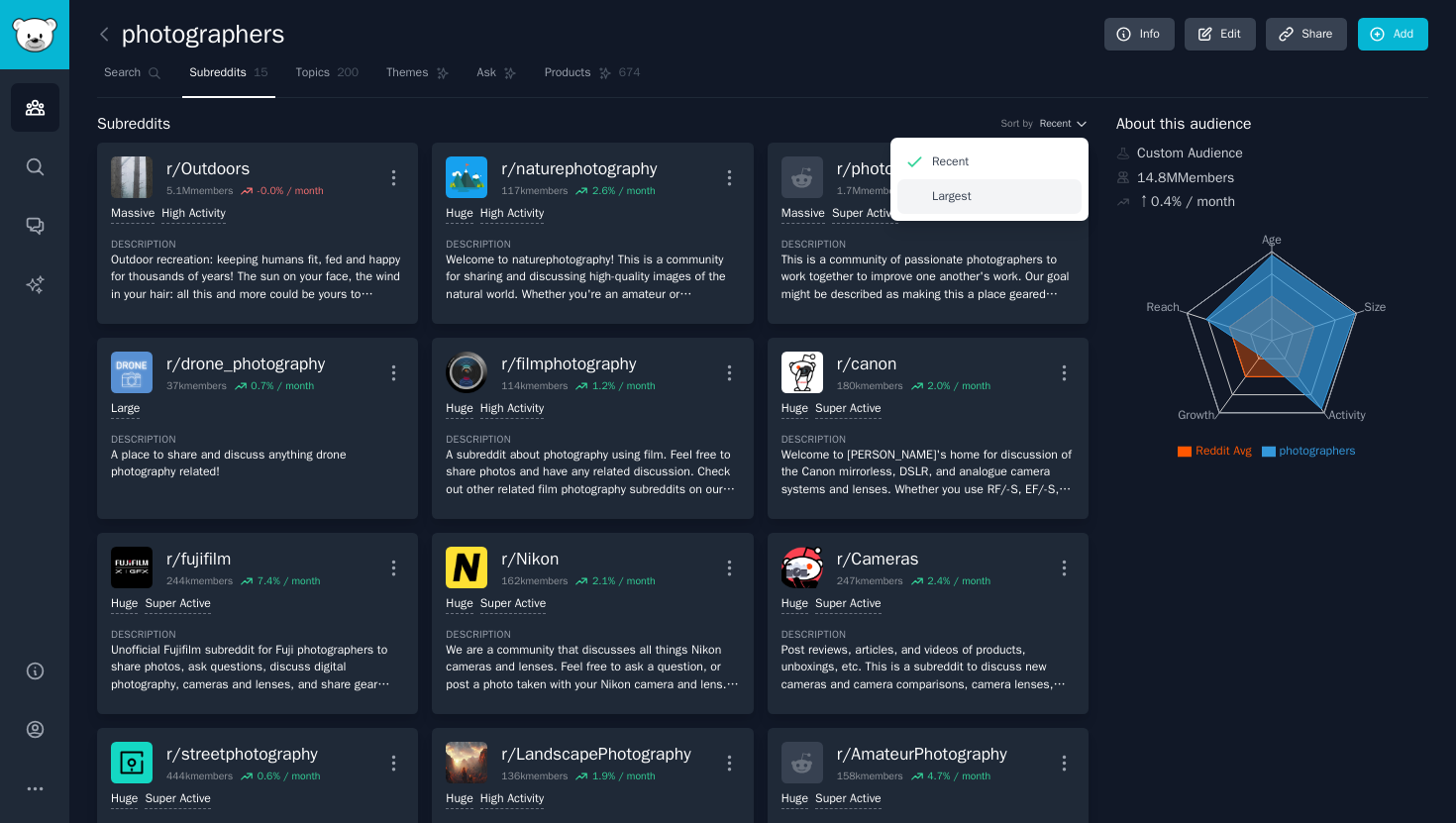 click on "Largest" at bounding box center (989, 196) 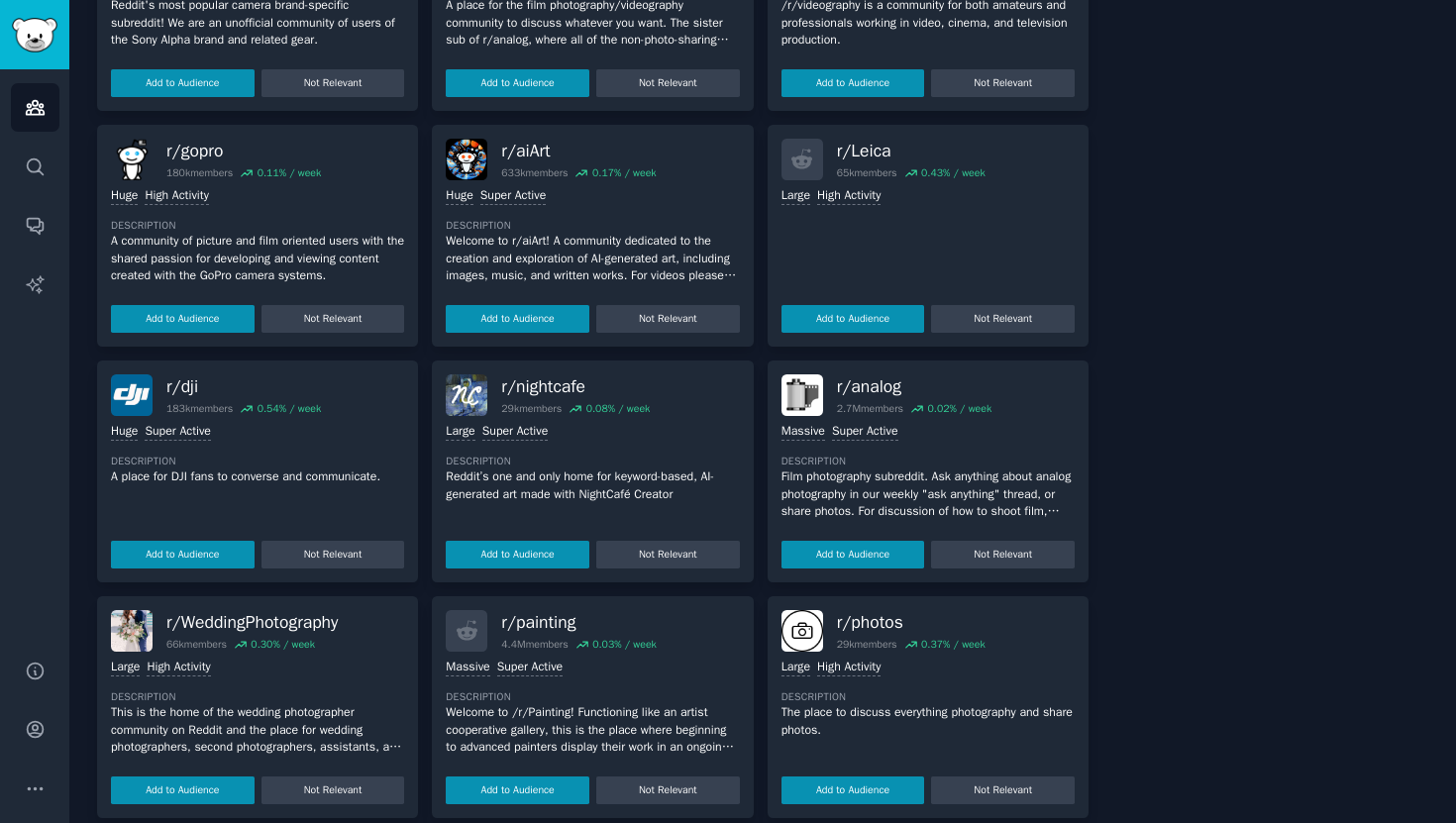 scroll, scrollTop: 1296, scrollLeft: 0, axis: vertical 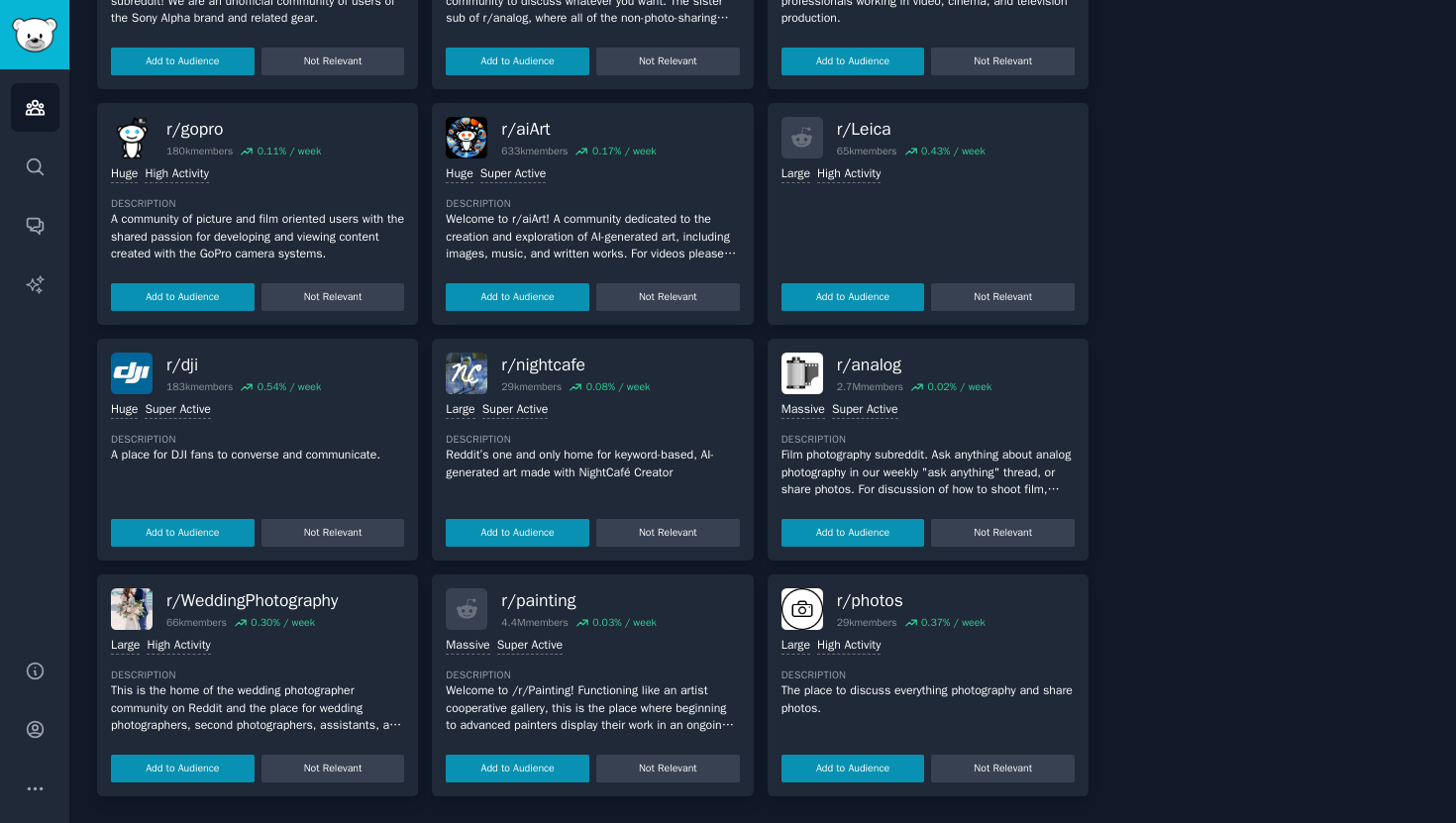 click at bounding box center (802, 609) 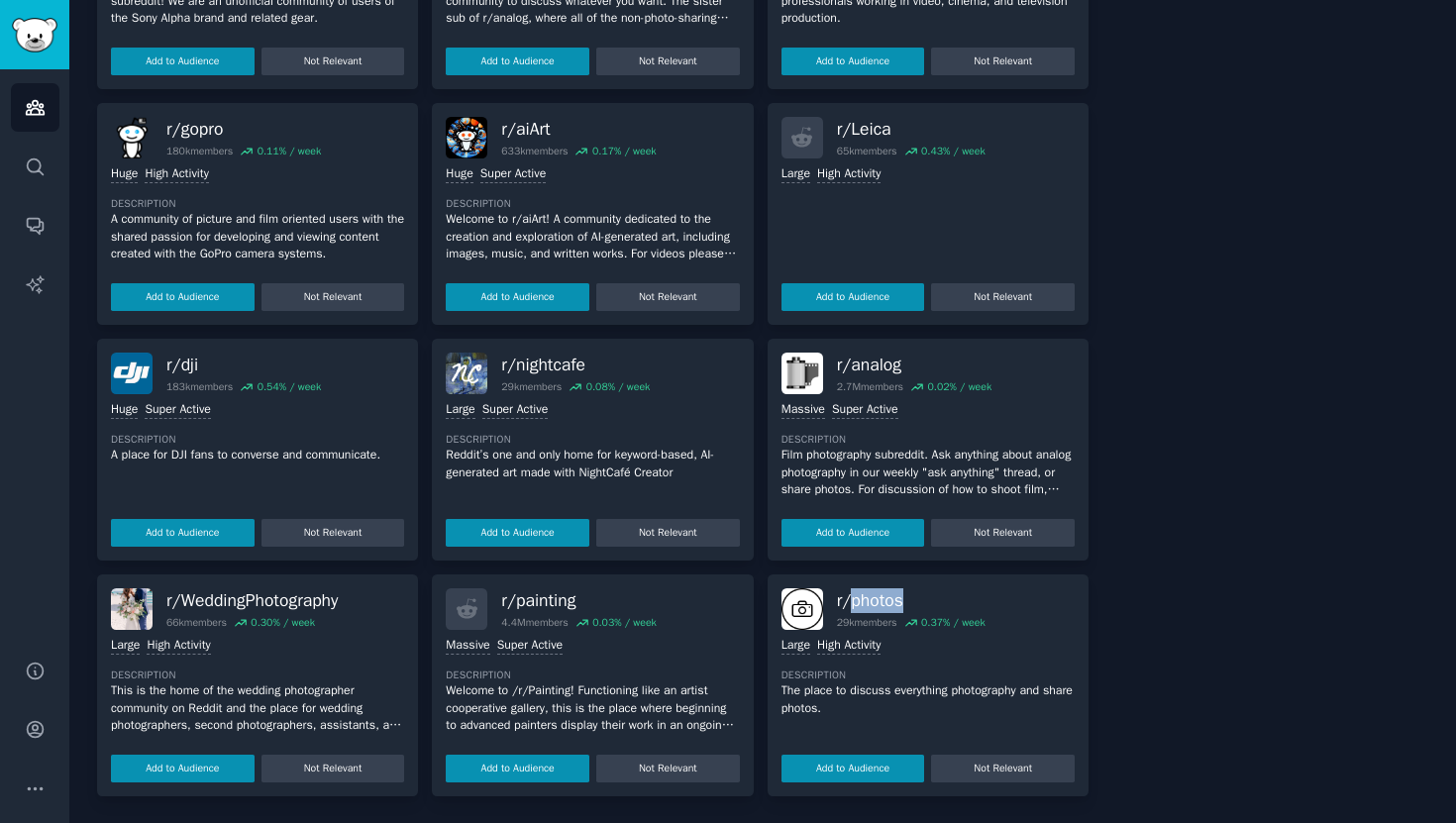 click on "r/ photos" at bounding box center (911, 600) 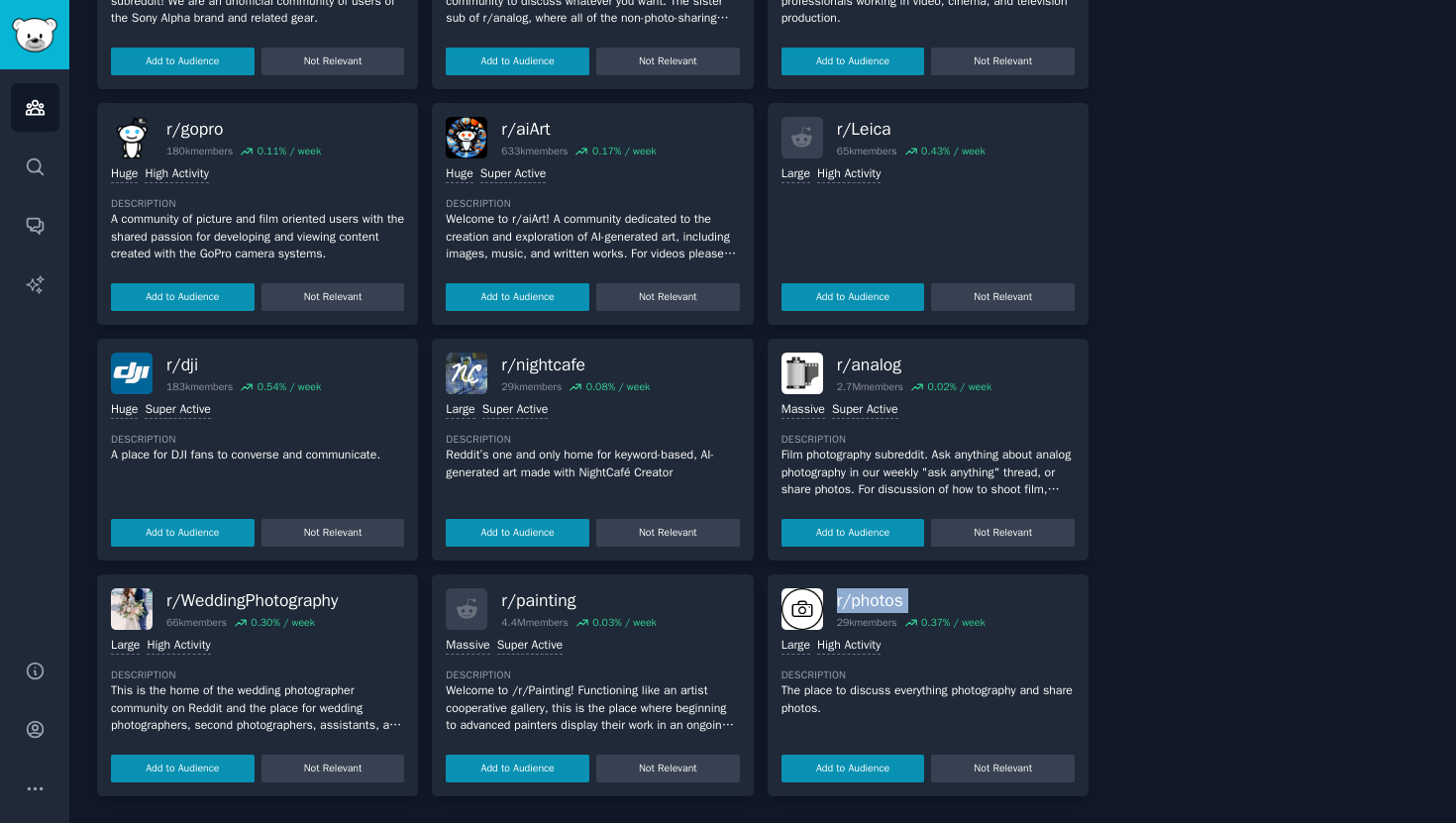 click on "r/ photos" at bounding box center [911, 600] 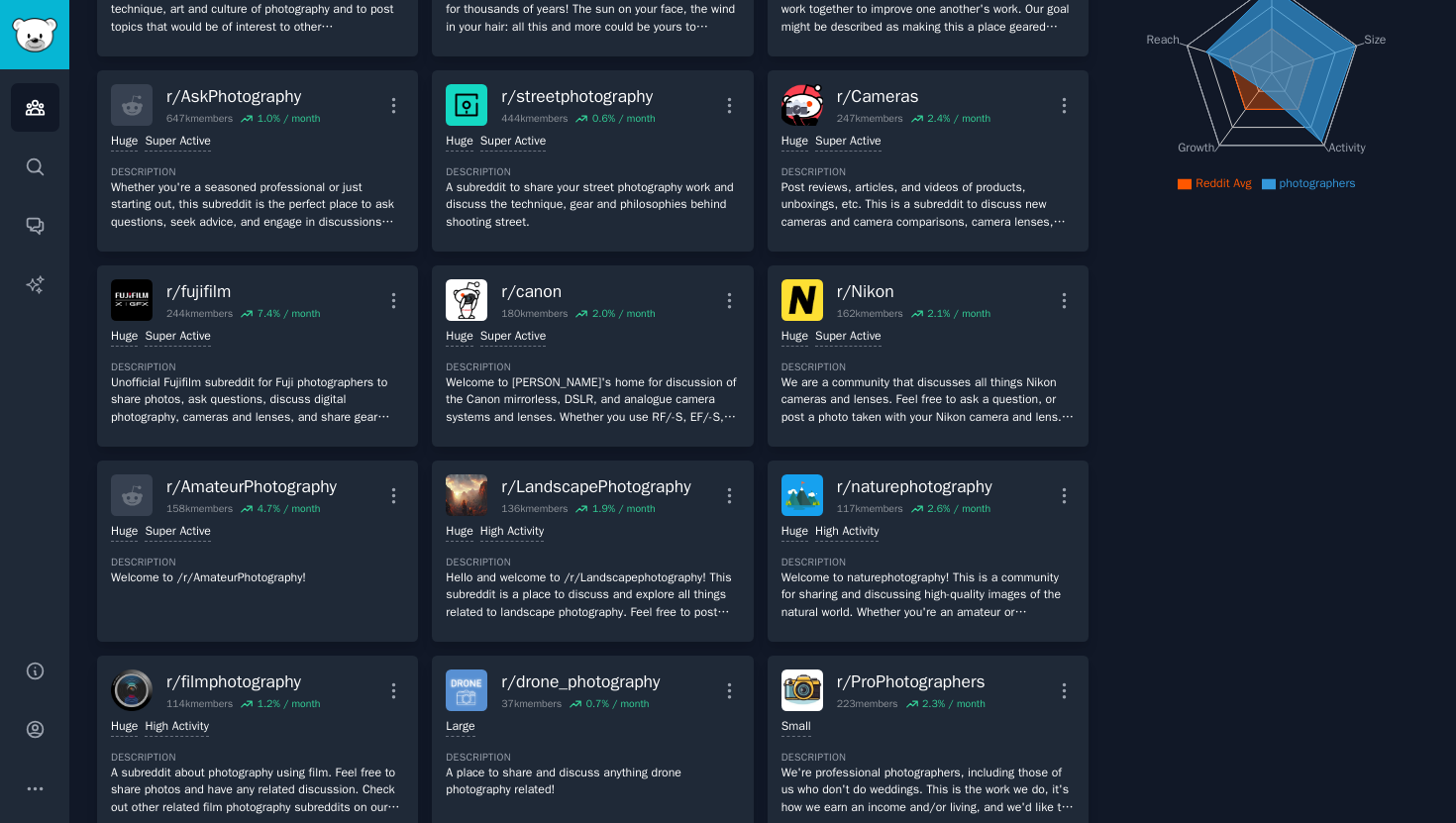 scroll, scrollTop: 0, scrollLeft: 0, axis: both 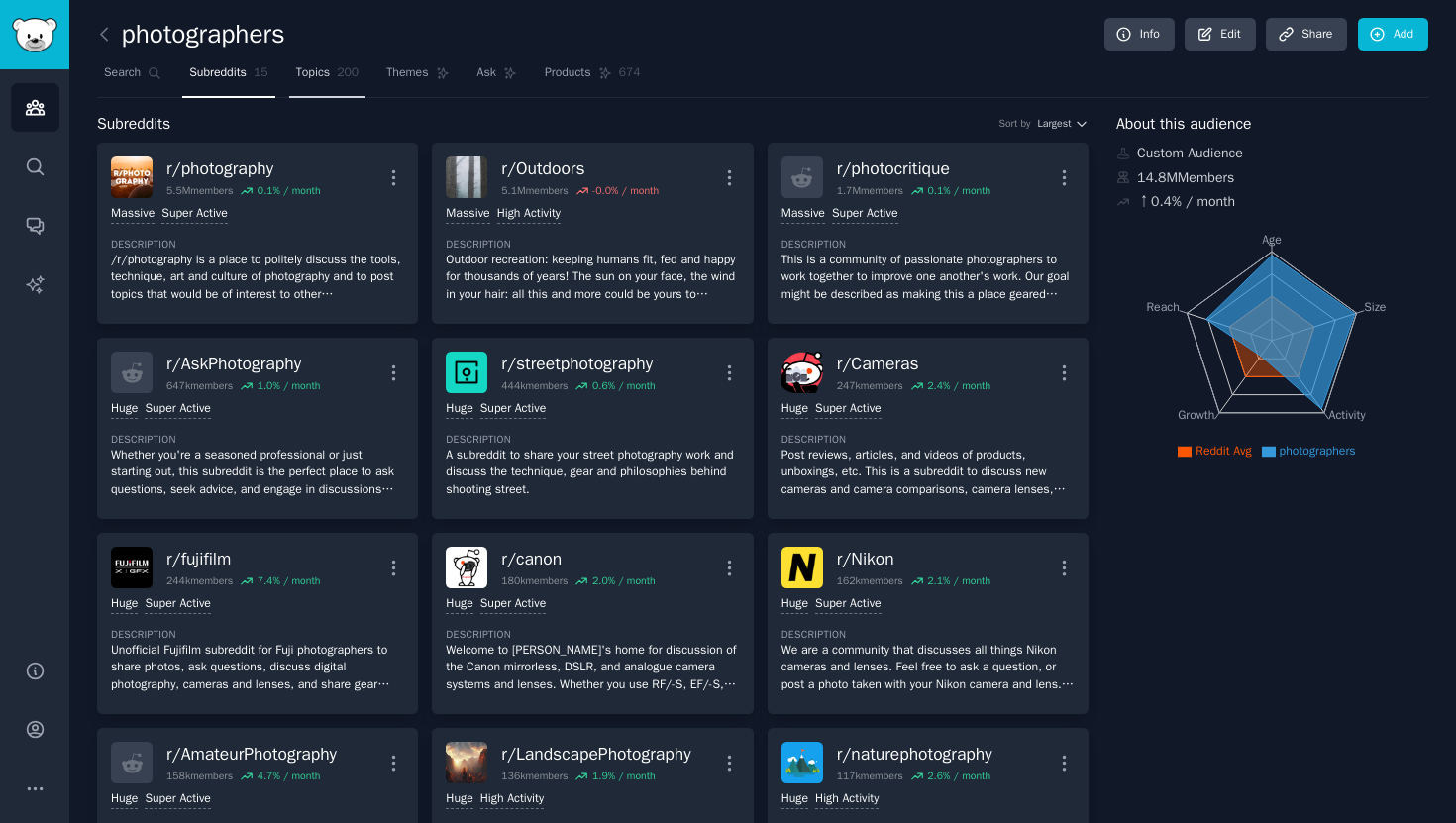 click on "Topics" at bounding box center (313, 73) 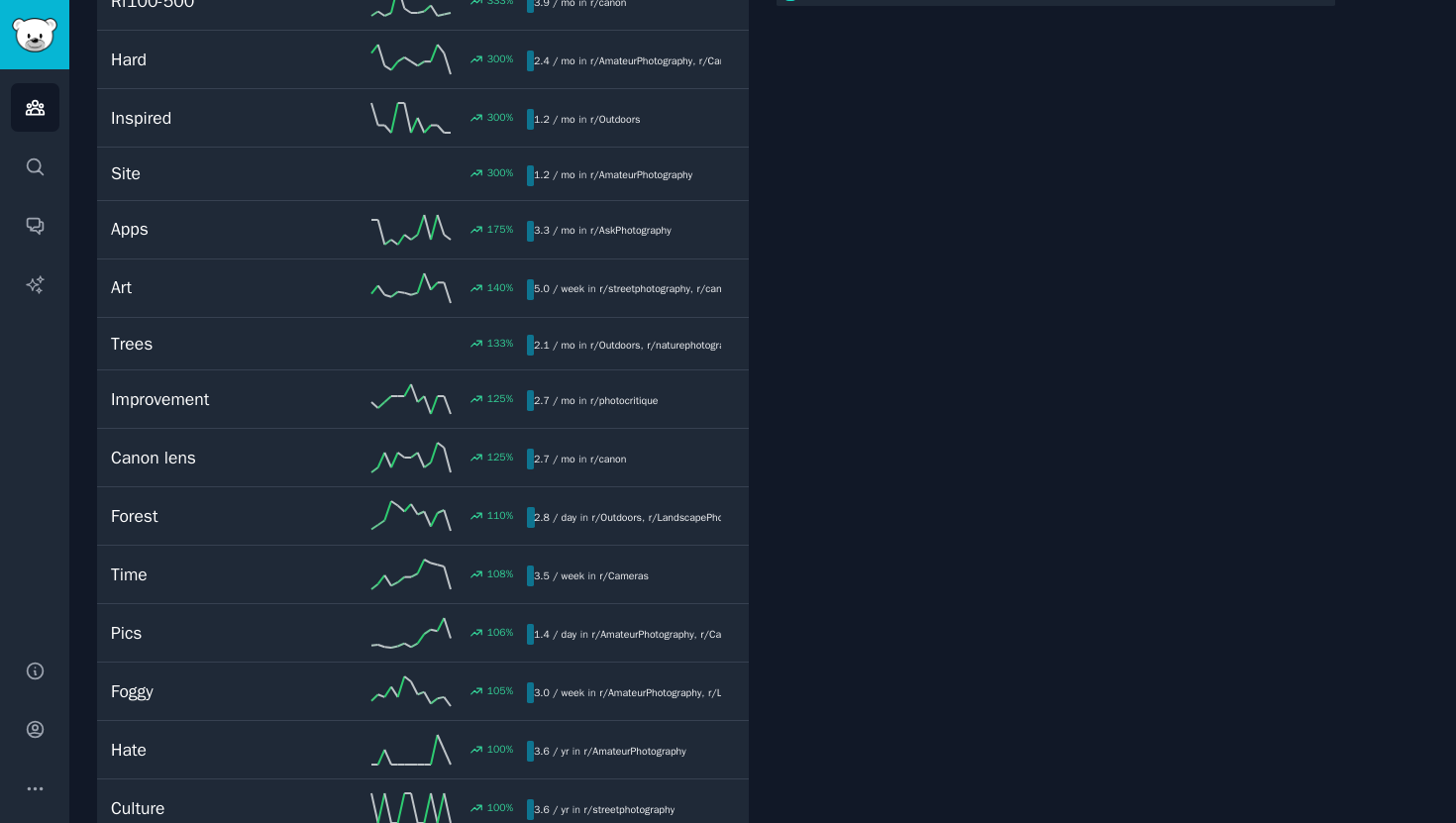 scroll, scrollTop: 0, scrollLeft: 0, axis: both 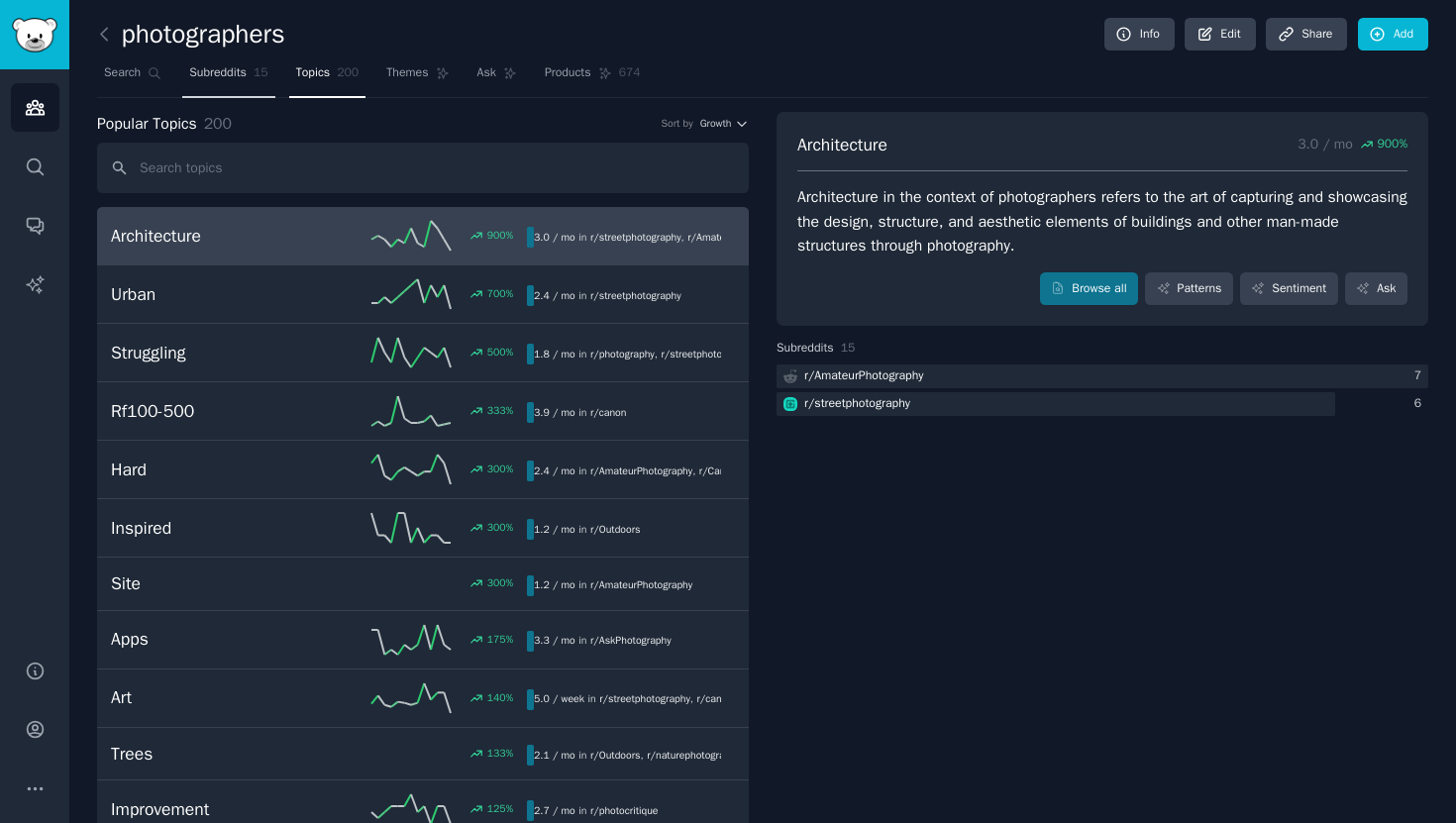 click on "Subreddits 15" at bounding box center [228, 77] 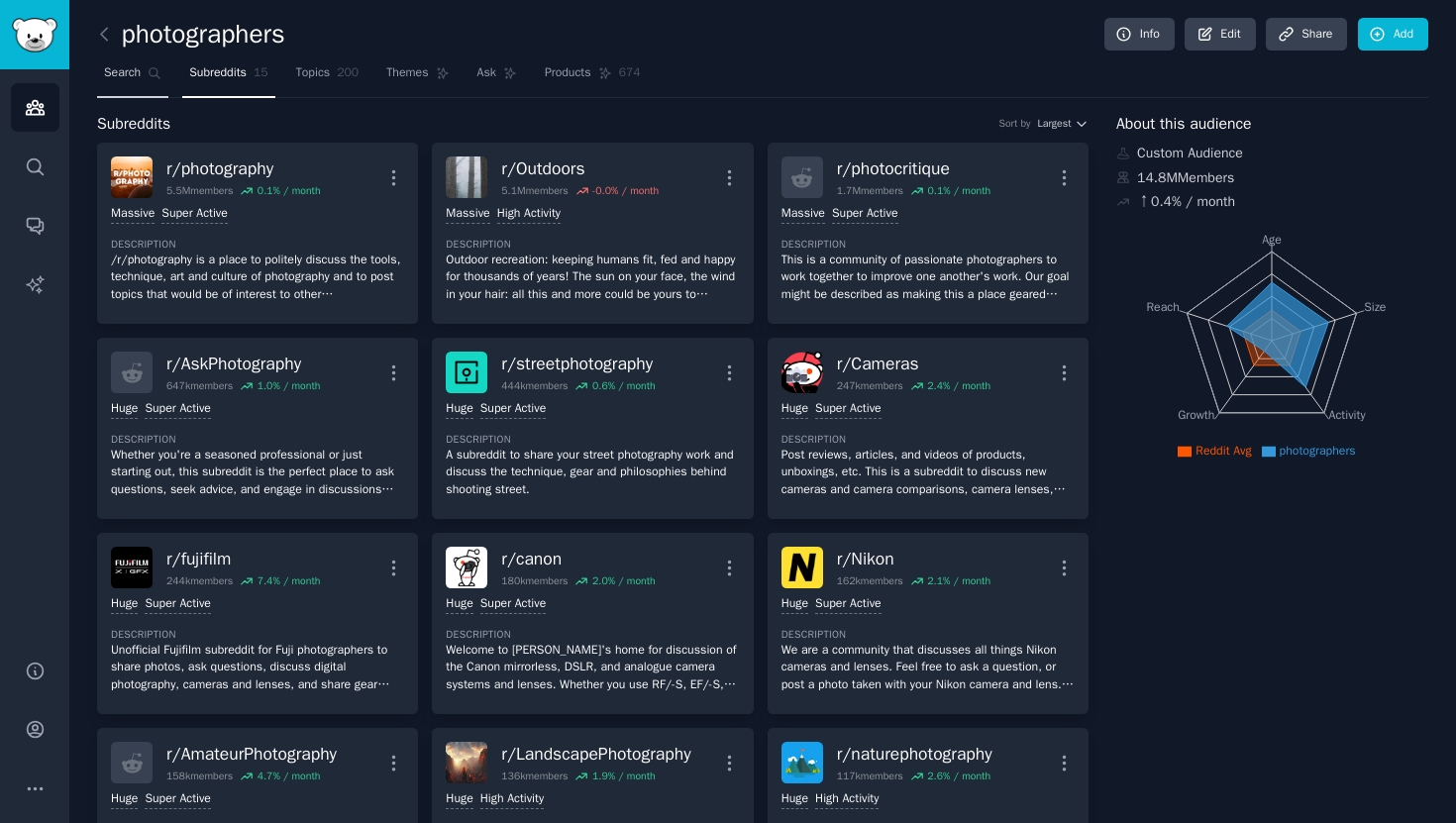 click on "Search" at bounding box center (133, 77) 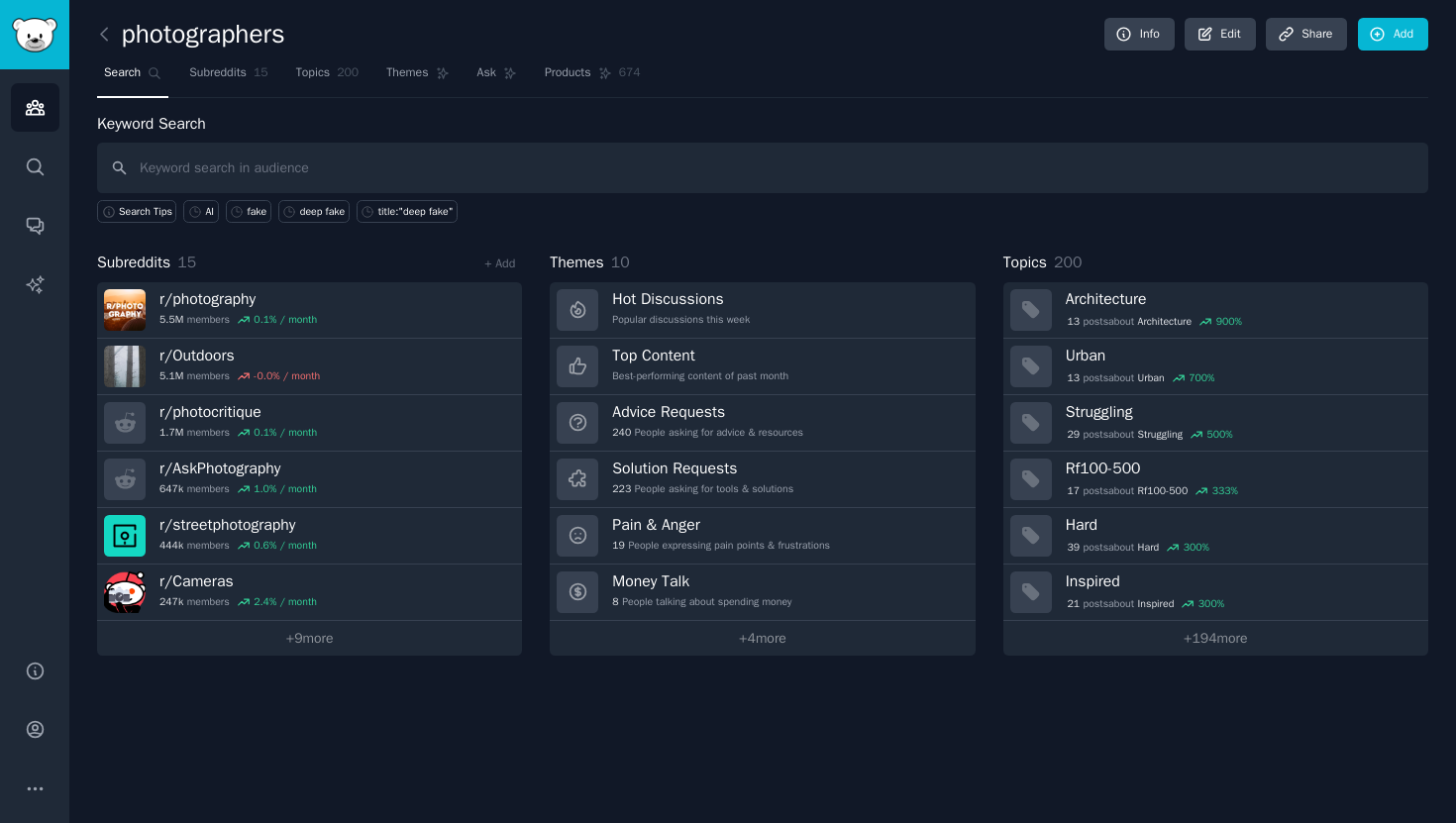 click at bounding box center [763, 167] 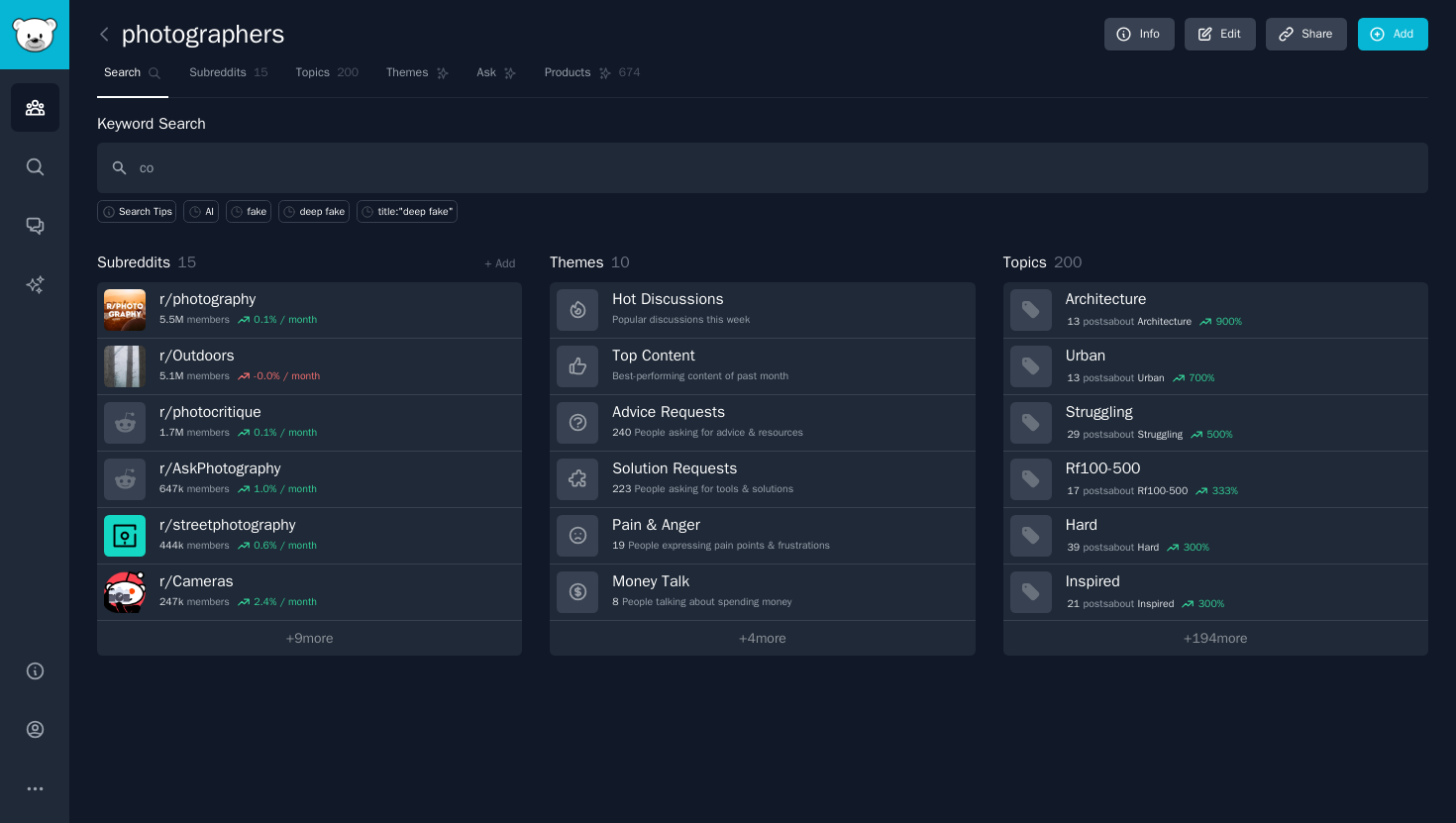 type on "c" 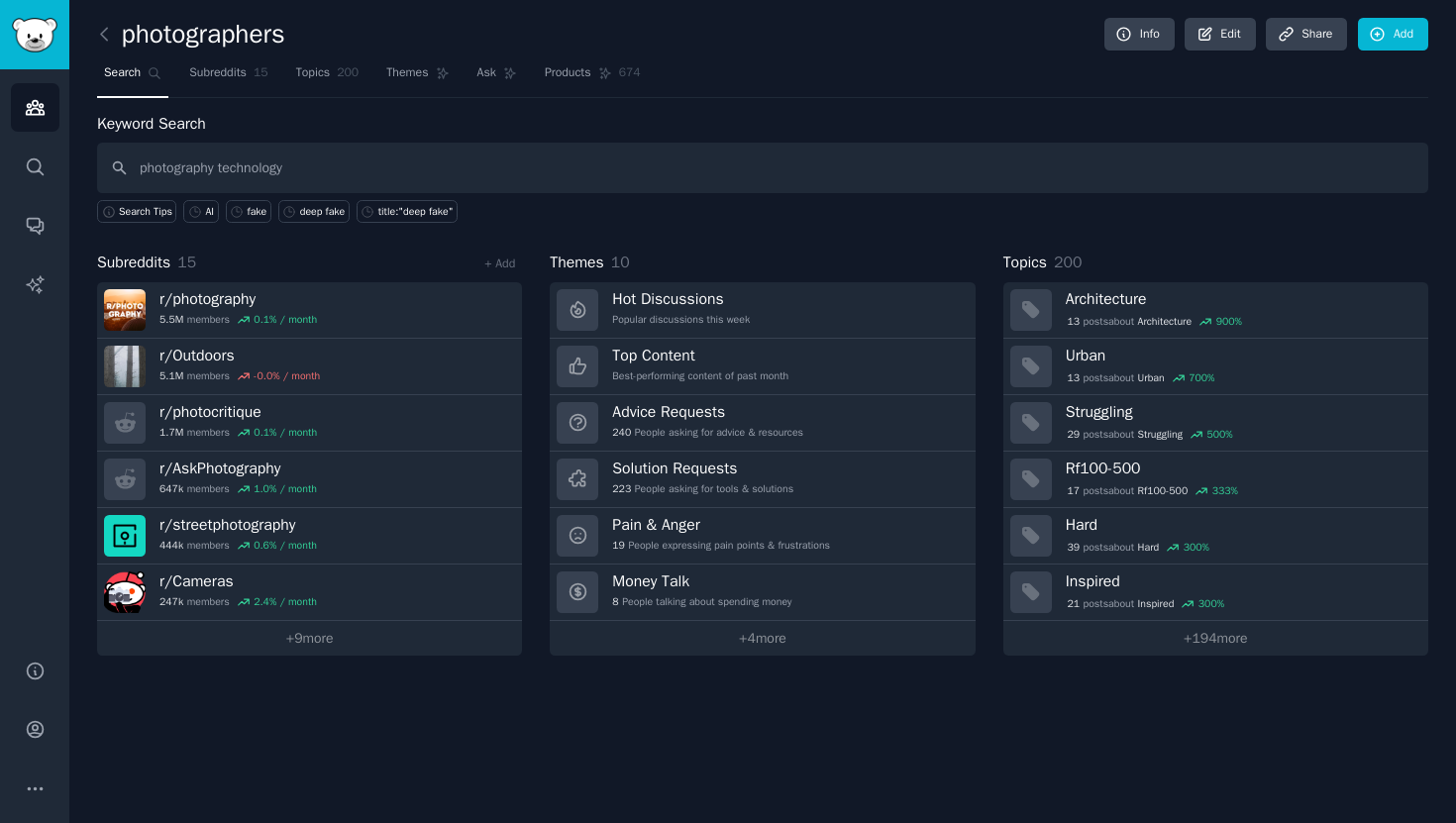 type on "photography technology" 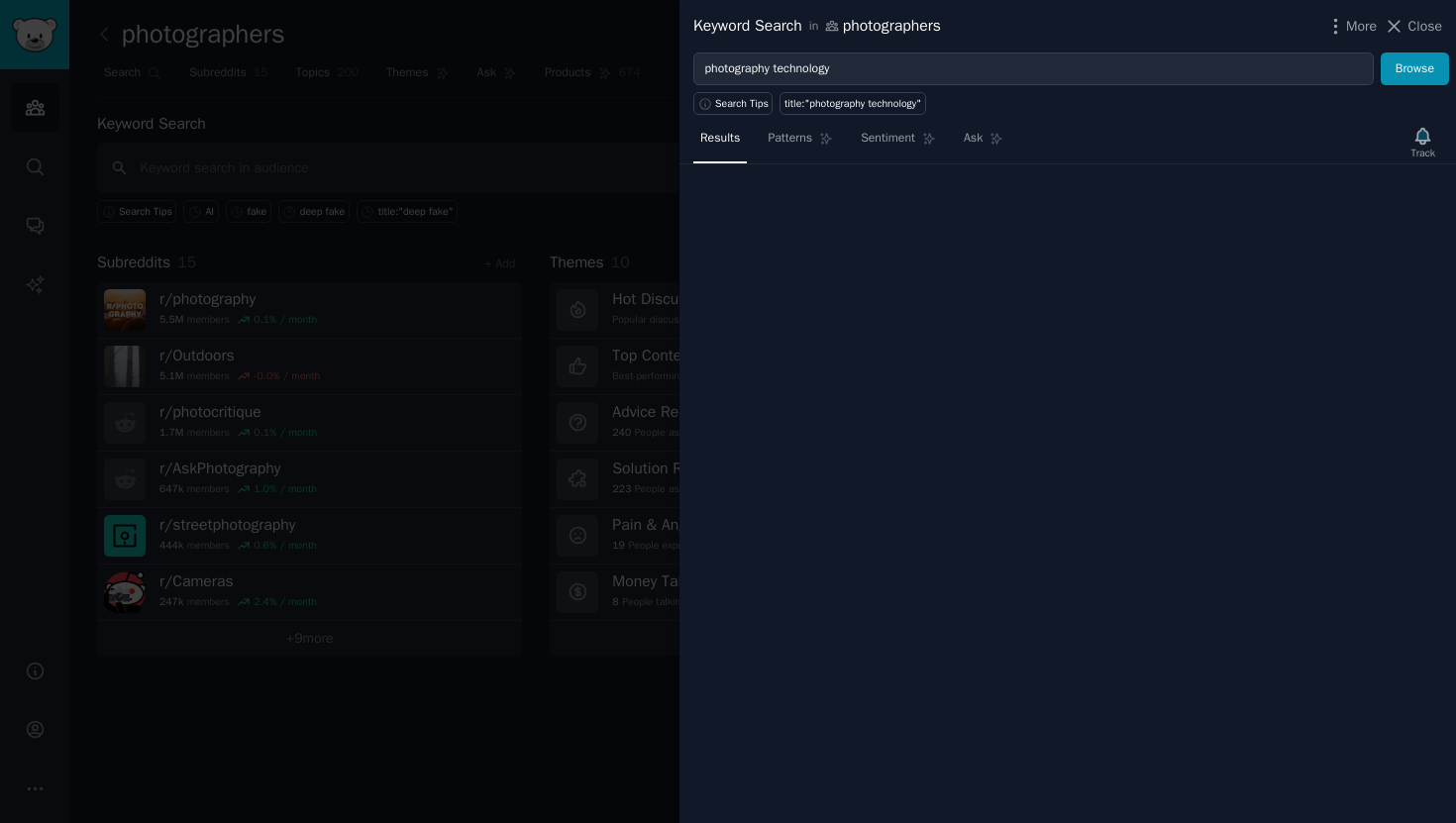 type 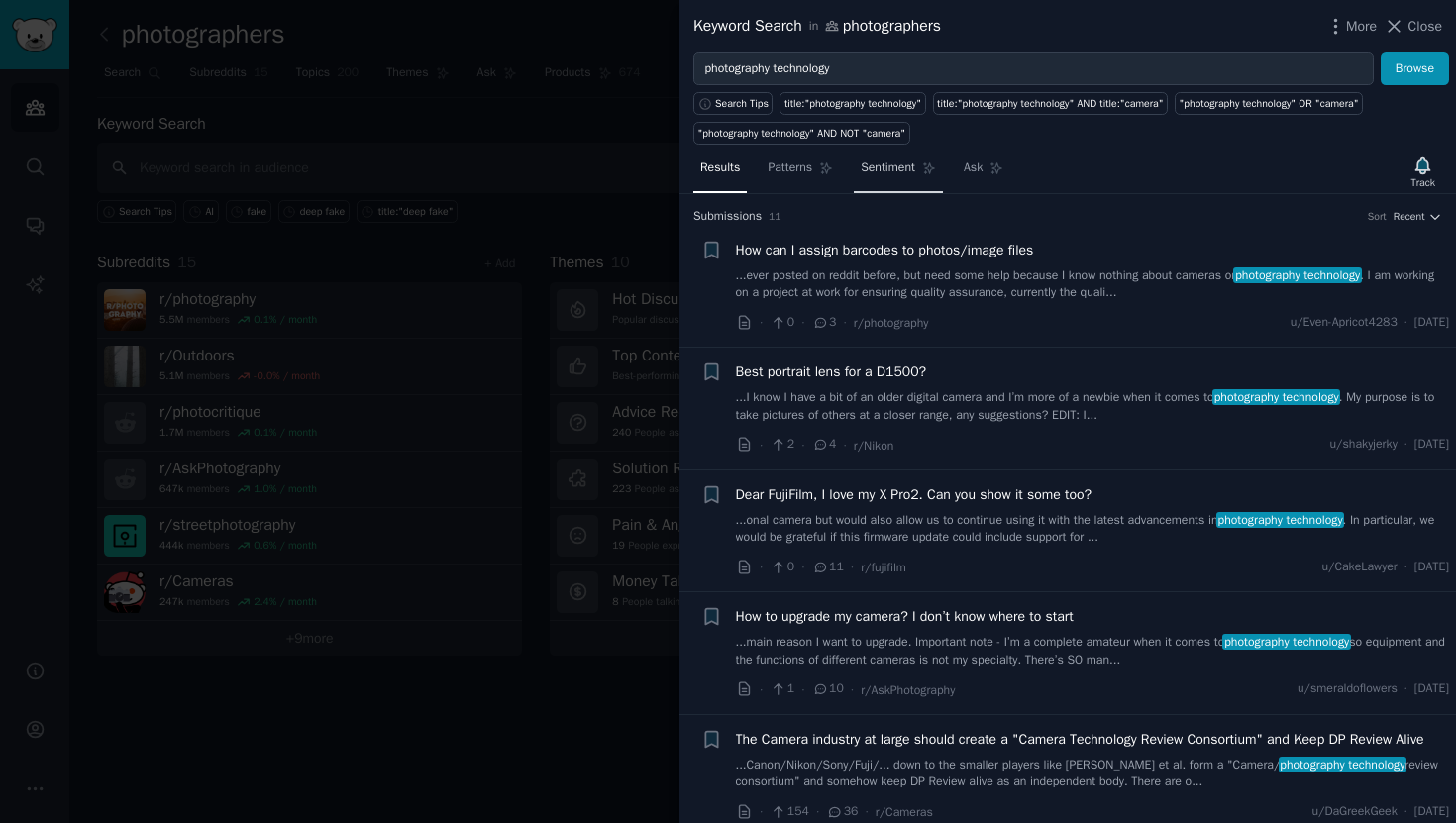 click on "Sentiment" at bounding box center [887, 168] 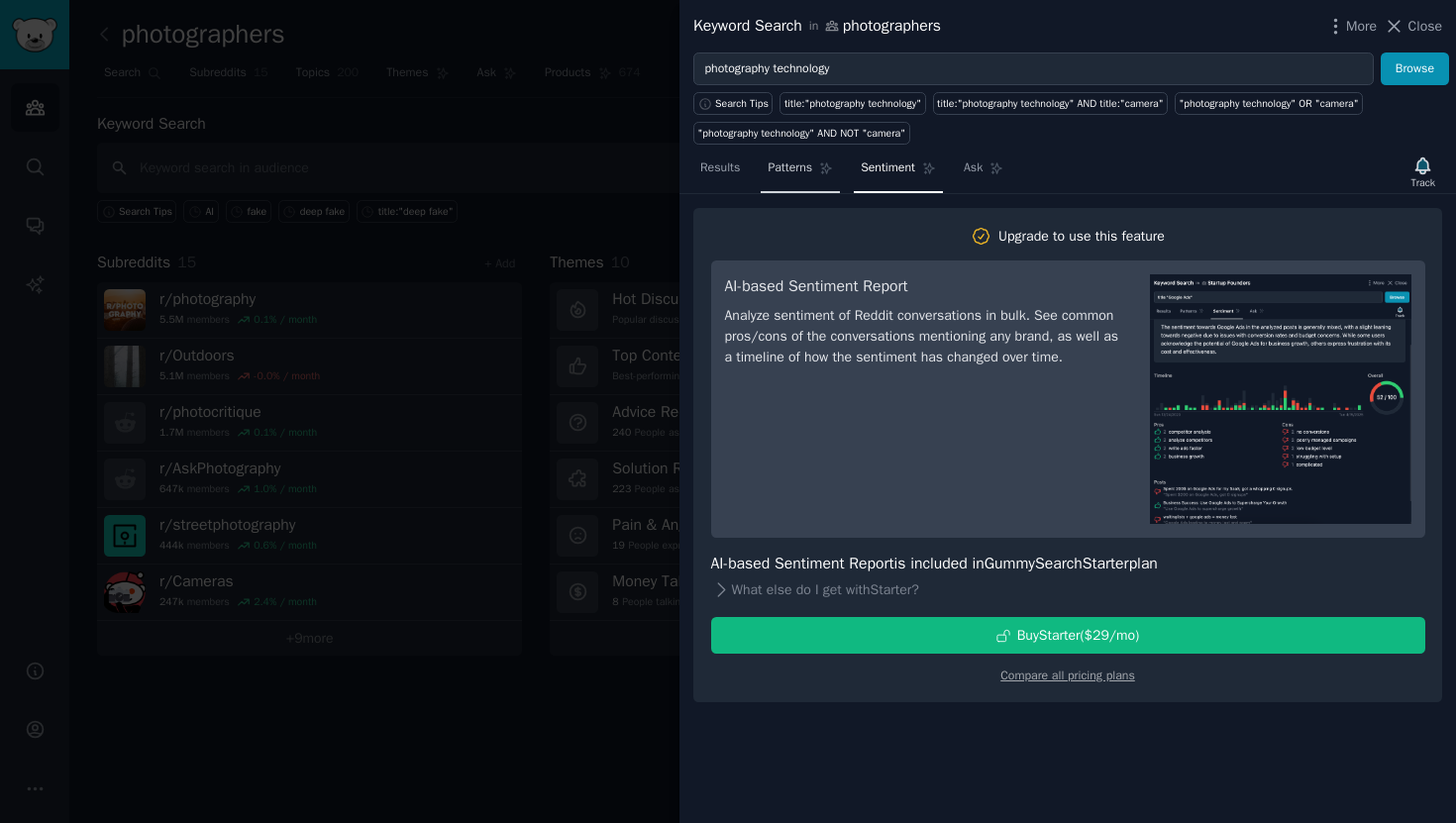 click on "Patterns" at bounding box center [789, 168] 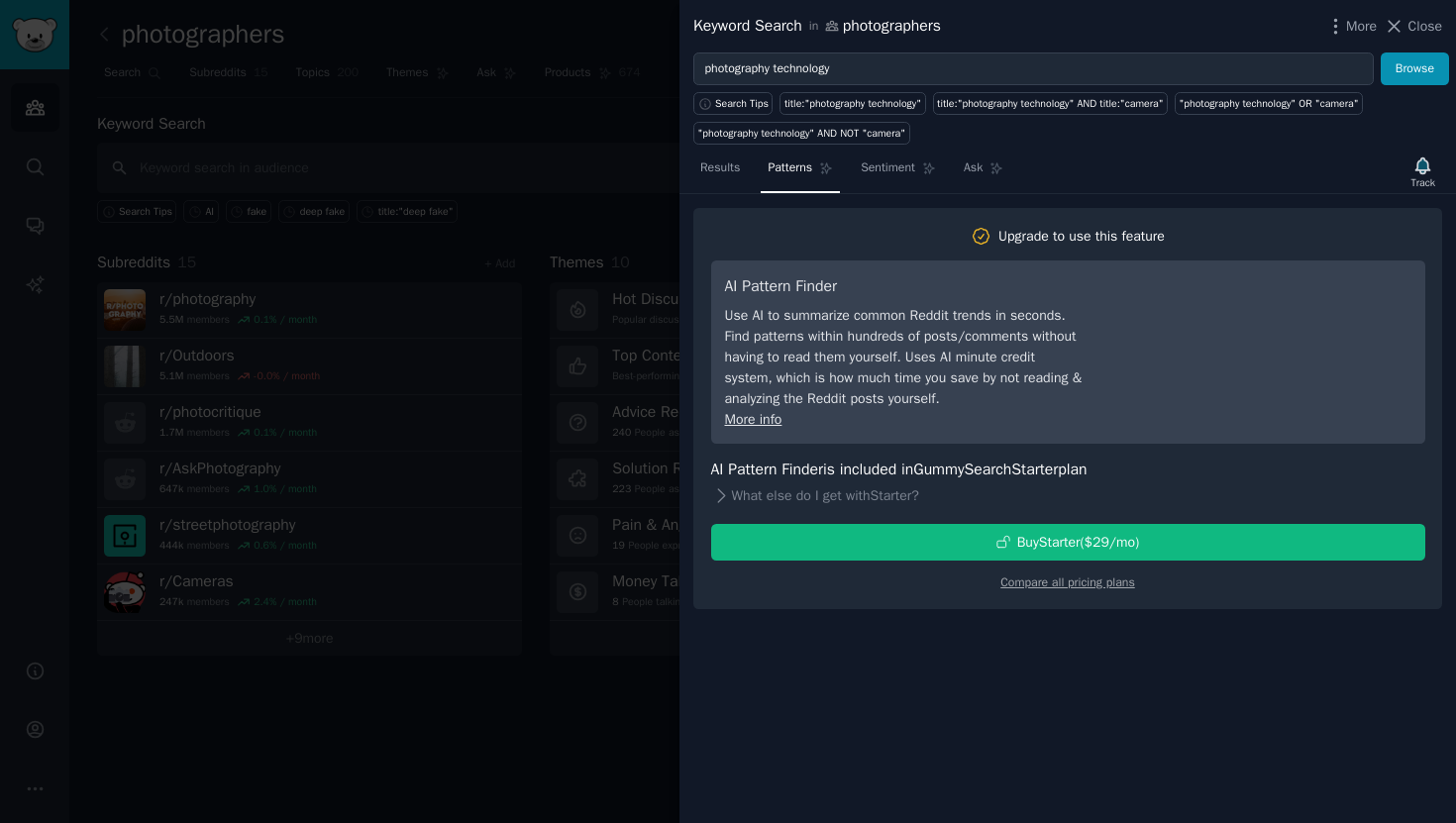 click on "Keyword Search in photographers More Close" at bounding box center [1068, 26] 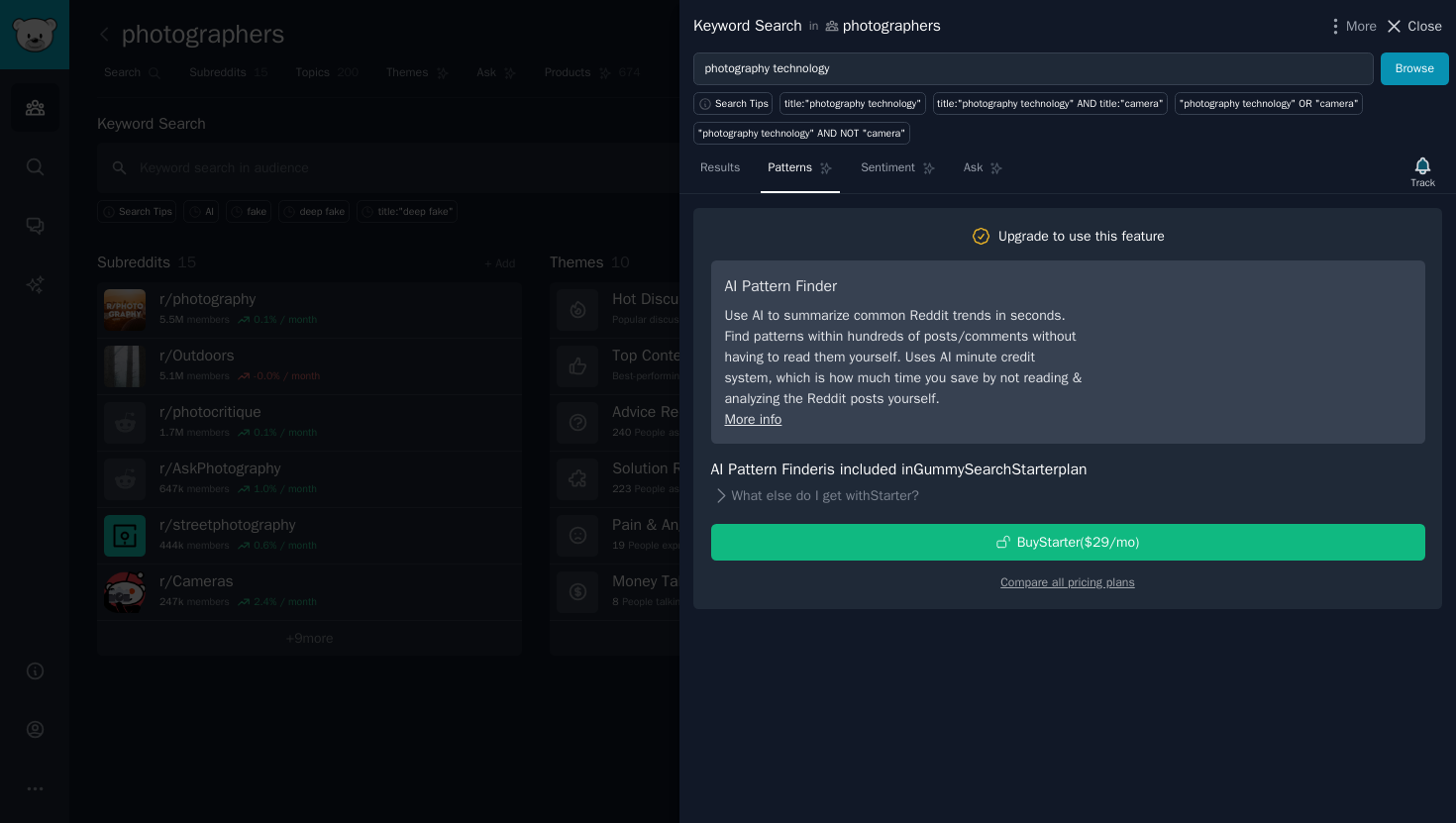 click 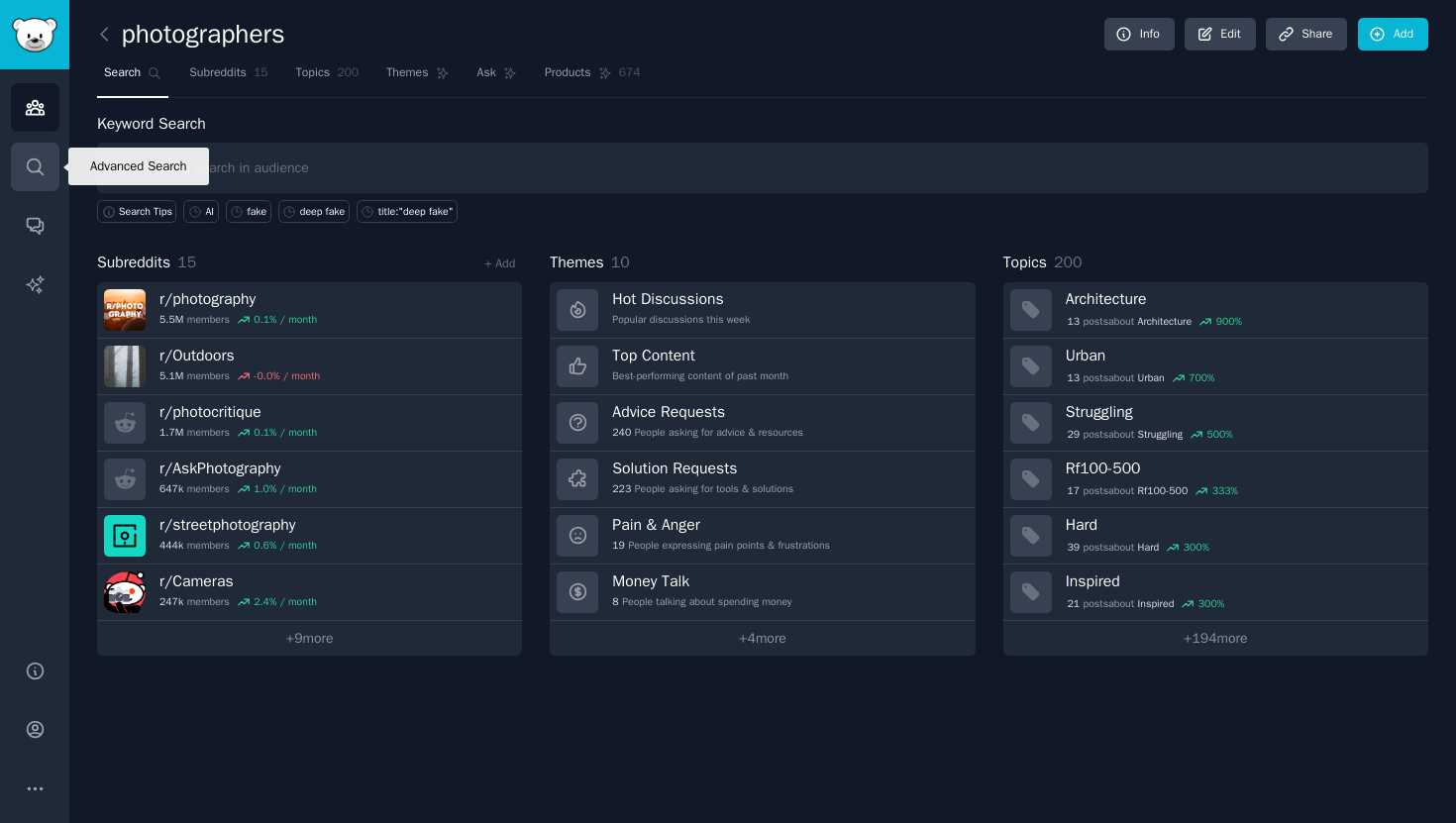 click 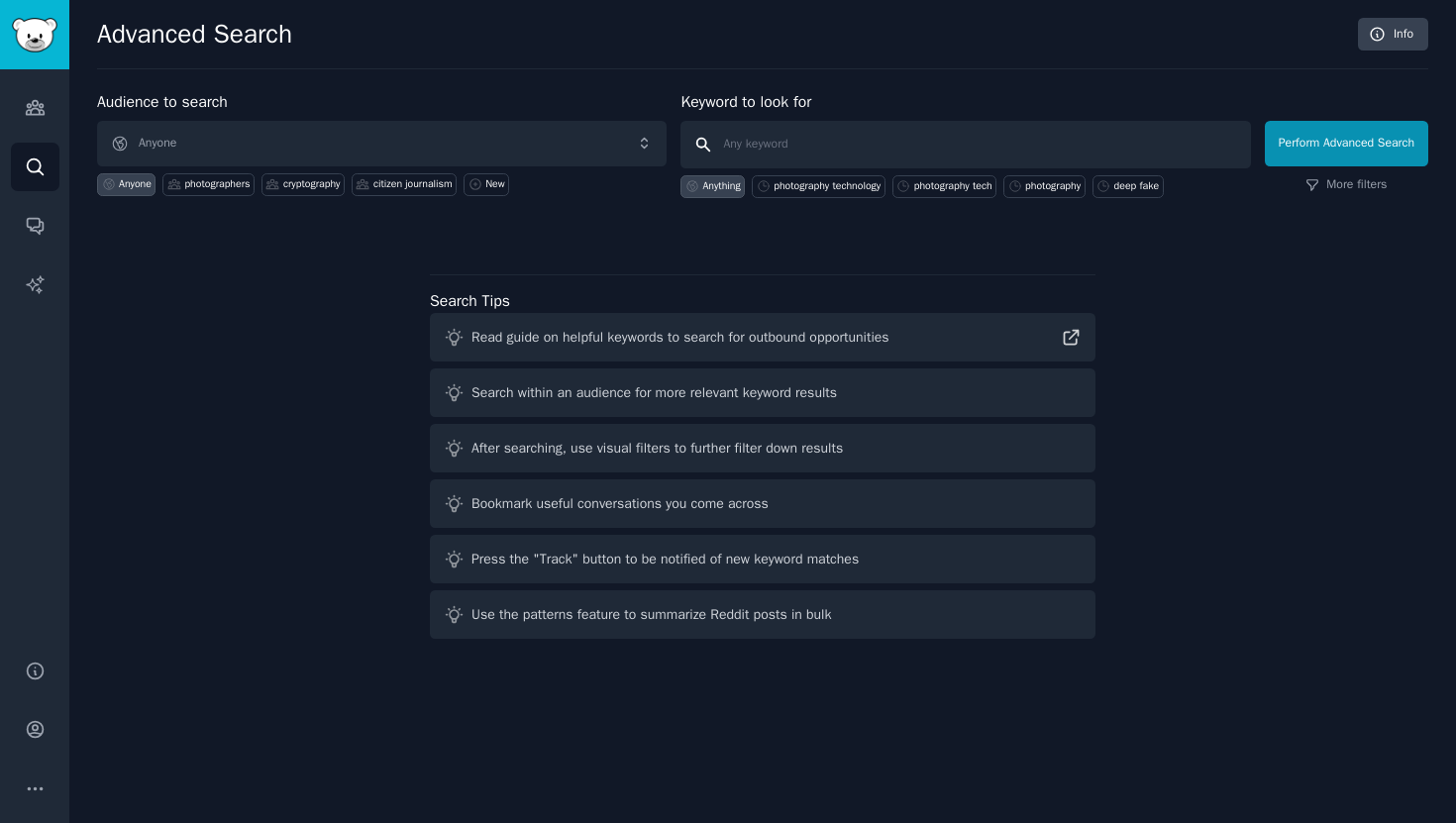 click at bounding box center [965, 145] 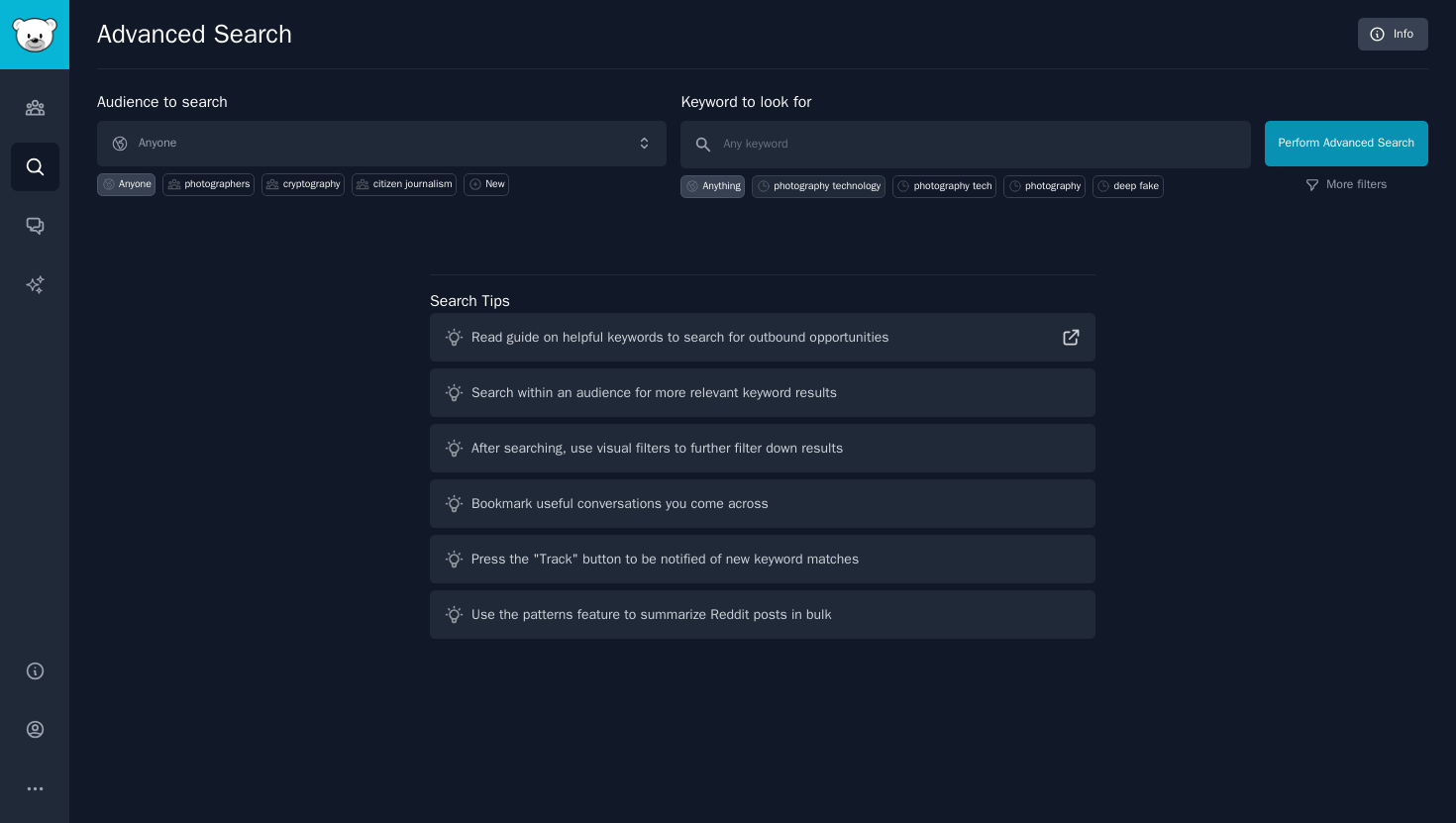 click on "photography technology" at bounding box center (827, 186) 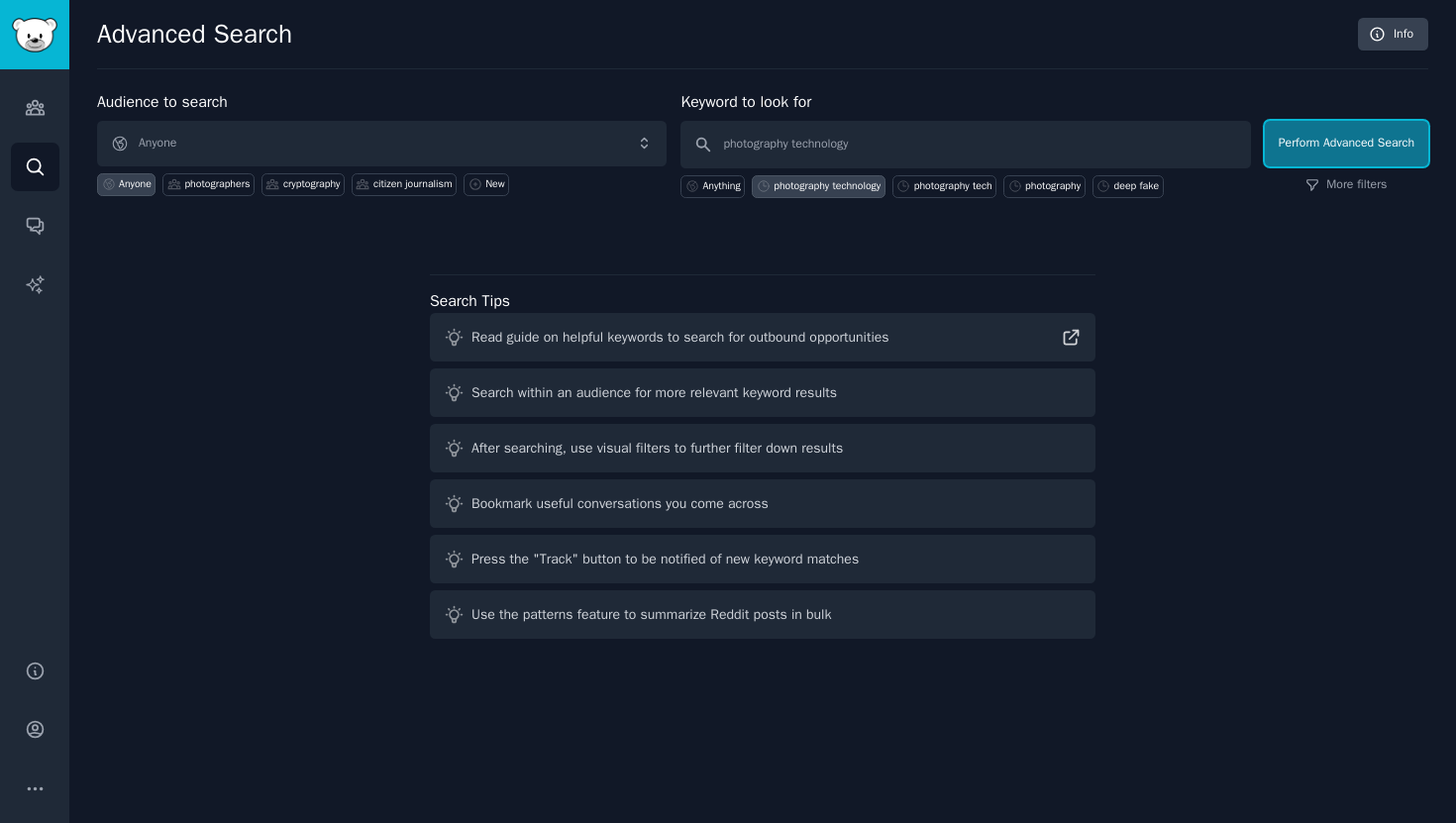 click on "Perform Advanced Search" at bounding box center (1346, 144) 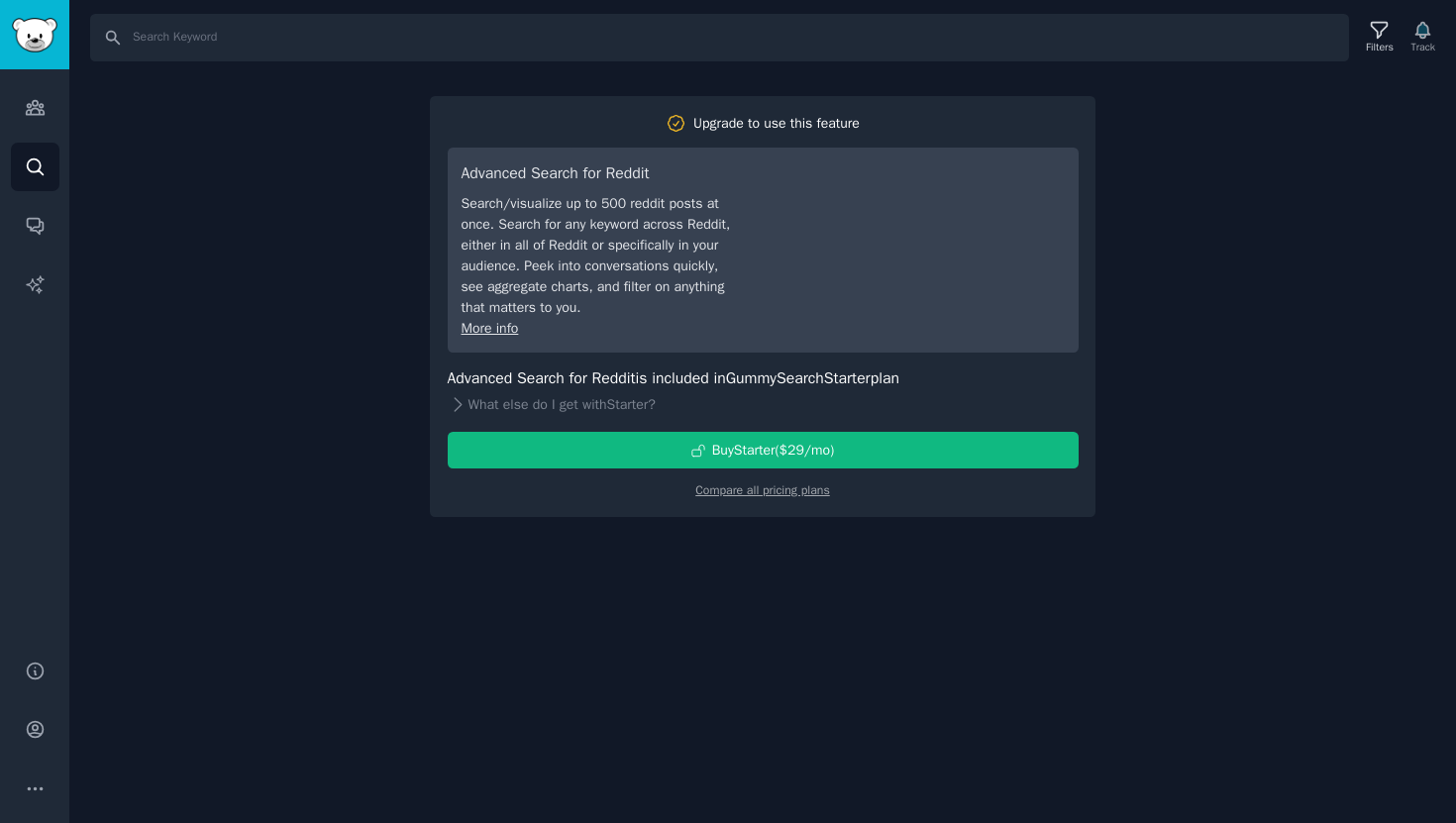 click on "Search Filters Track Upgrade to use this feature Advanced Search for Reddit Search/visualize up to 500 reddit posts at once. Search for any keyword across Reddit, either in all of Reddit or specifically in your audience. Peek into conversations quickly, see aggregate charts, and filter on anything that matters to you. More info Advanced Search for Reddit  is included in  GummySearch  Starter  plan What else do I get with  Starter ? Buy  Starter  ($ 29 /mo ) Compare all pricing plans" at bounding box center [763, 411] 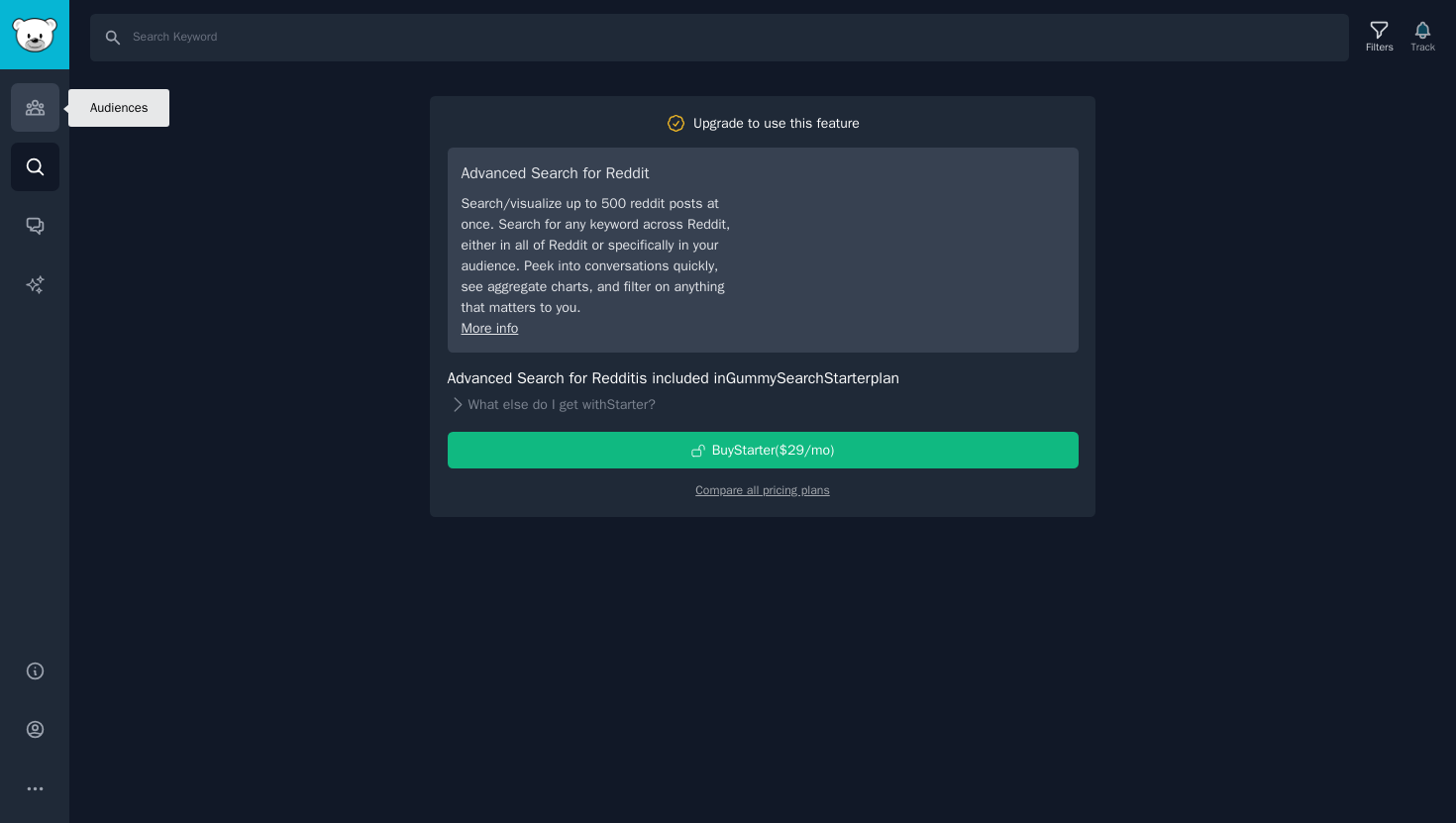 click on "Audiences" at bounding box center [35, 107] 